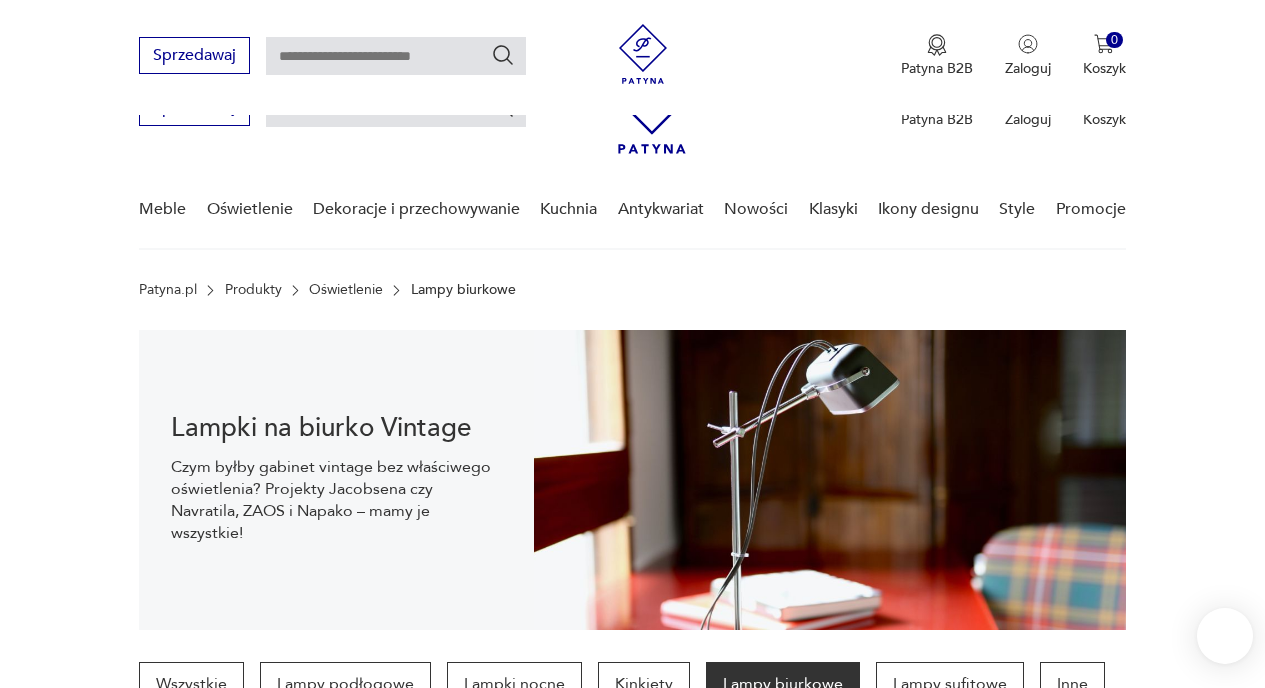 scroll, scrollTop: 532, scrollLeft: 0, axis: vertical 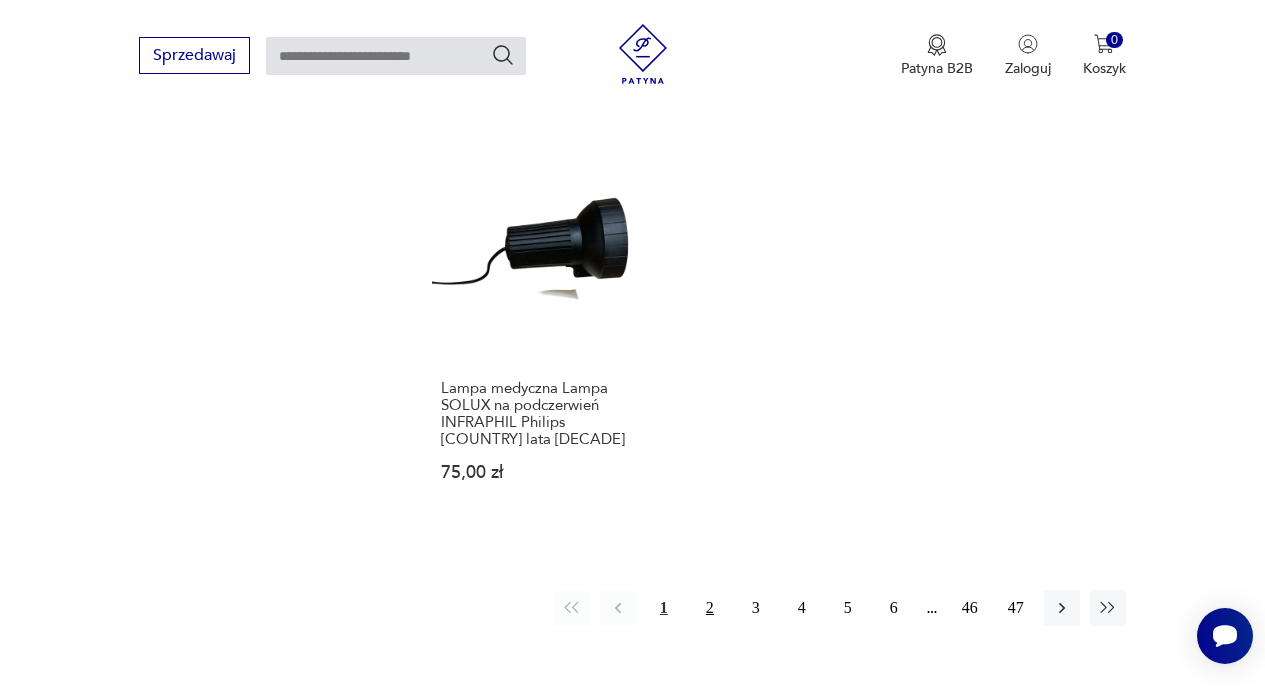 click on "2" at bounding box center [710, 608] 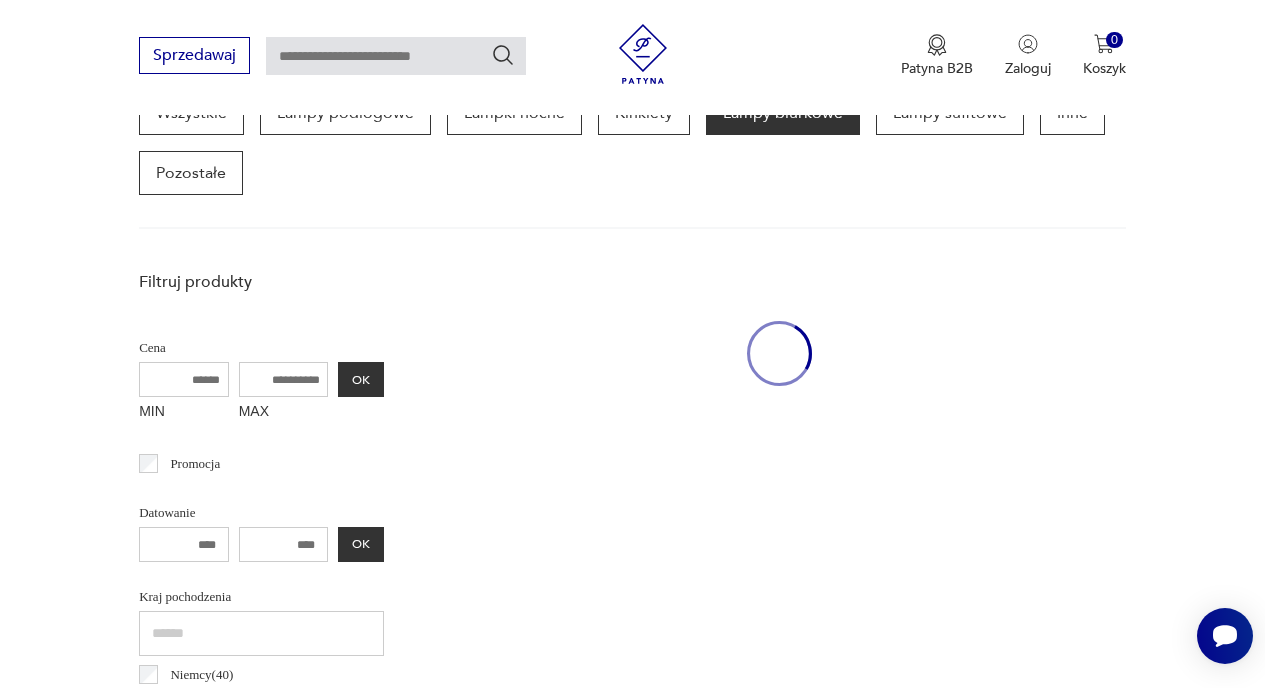 scroll, scrollTop: 532, scrollLeft: 0, axis: vertical 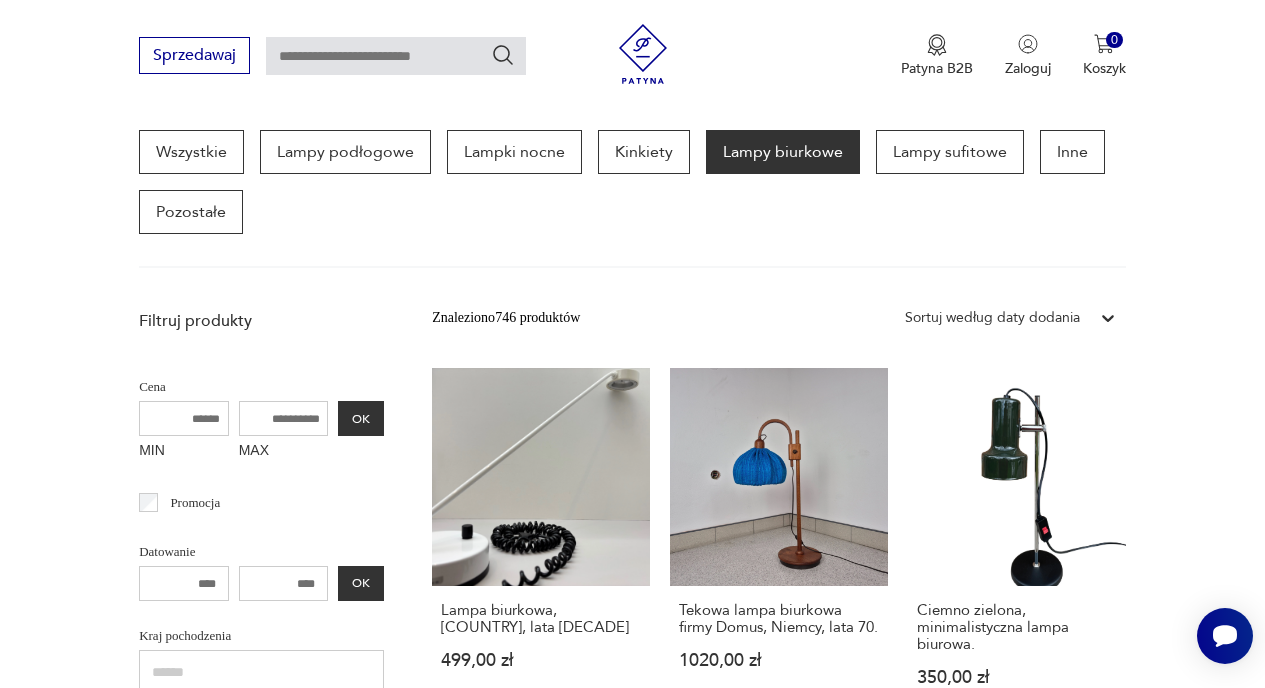click on "Sortuj według daty dodania" at bounding box center [992, 318] 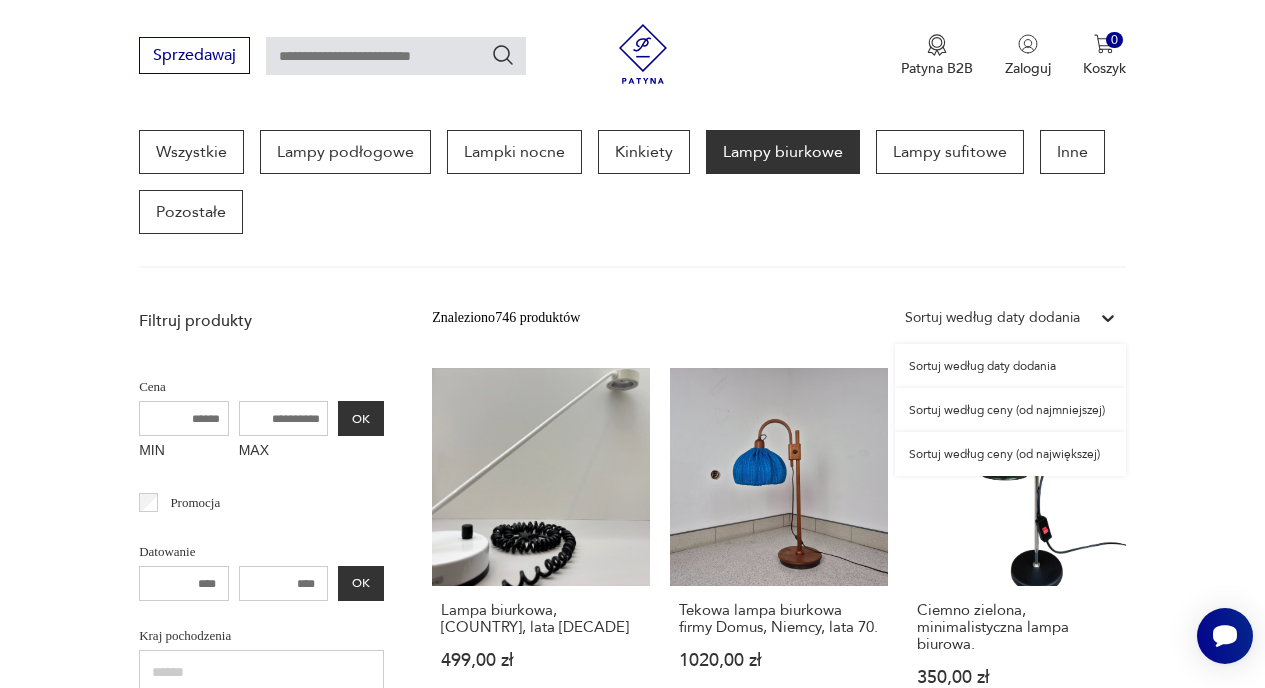 click on "Sortuj według ceny (od najmniejszej)" at bounding box center (1010, 410) 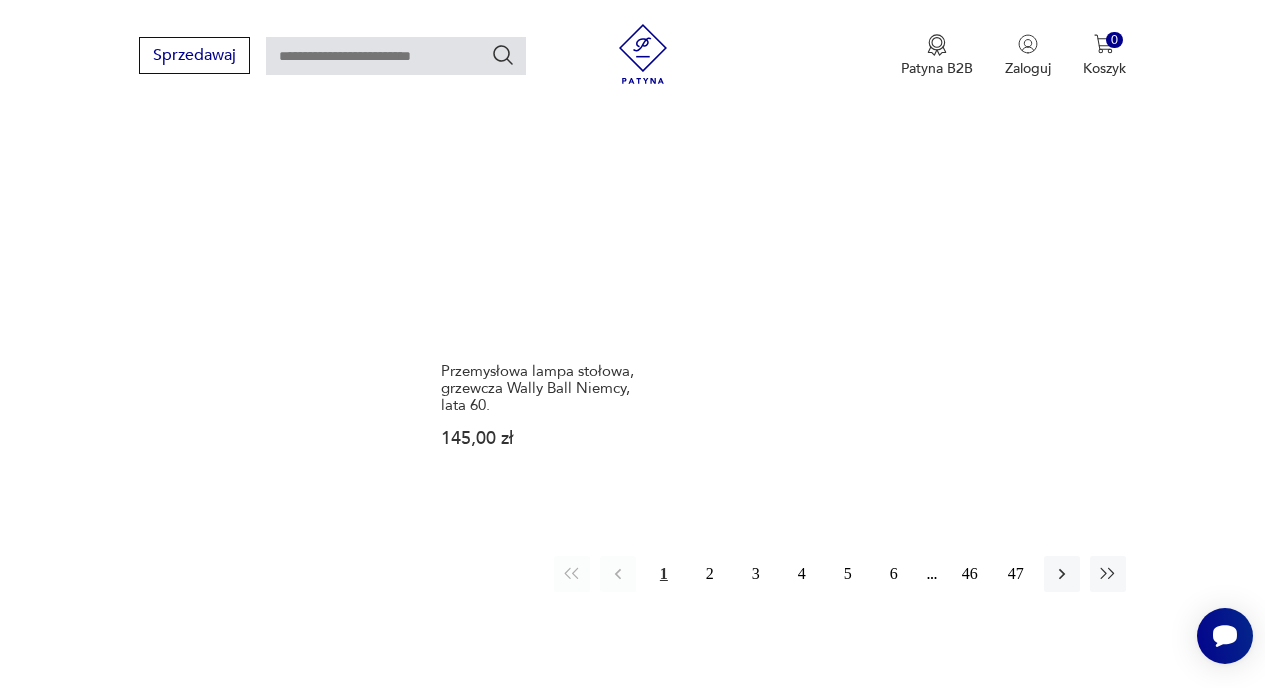scroll, scrollTop: 2839, scrollLeft: 0, axis: vertical 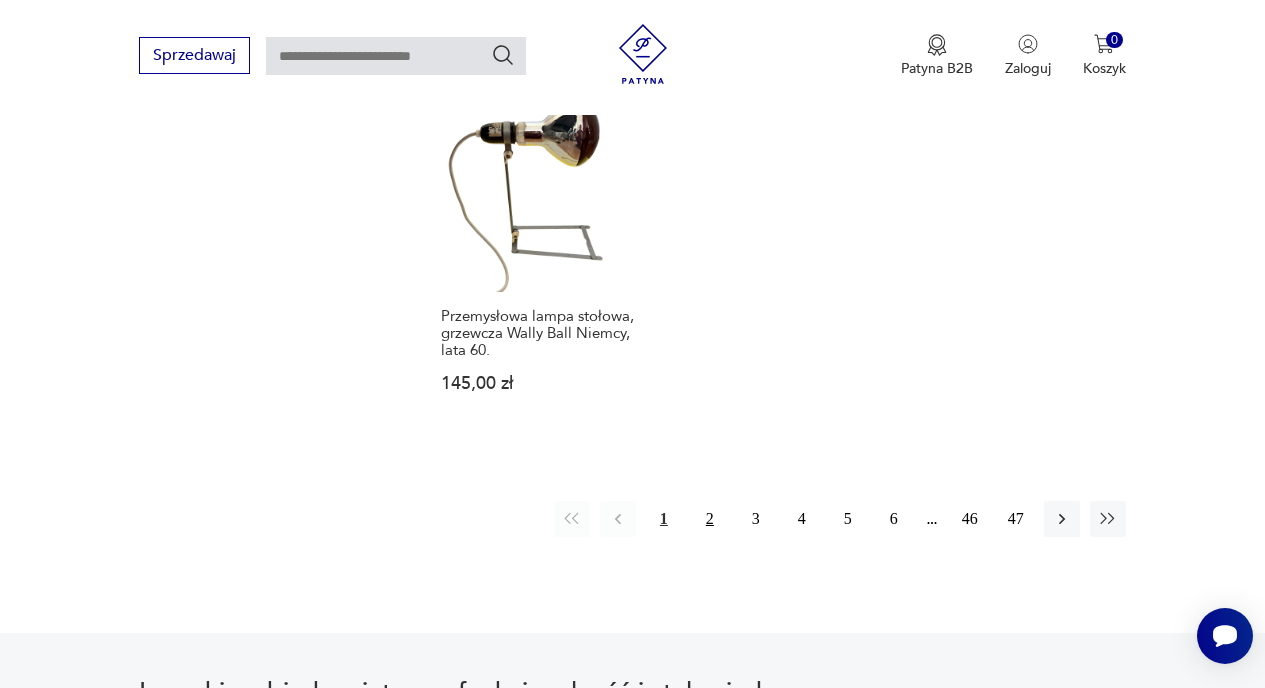 click on "2" at bounding box center [710, 519] 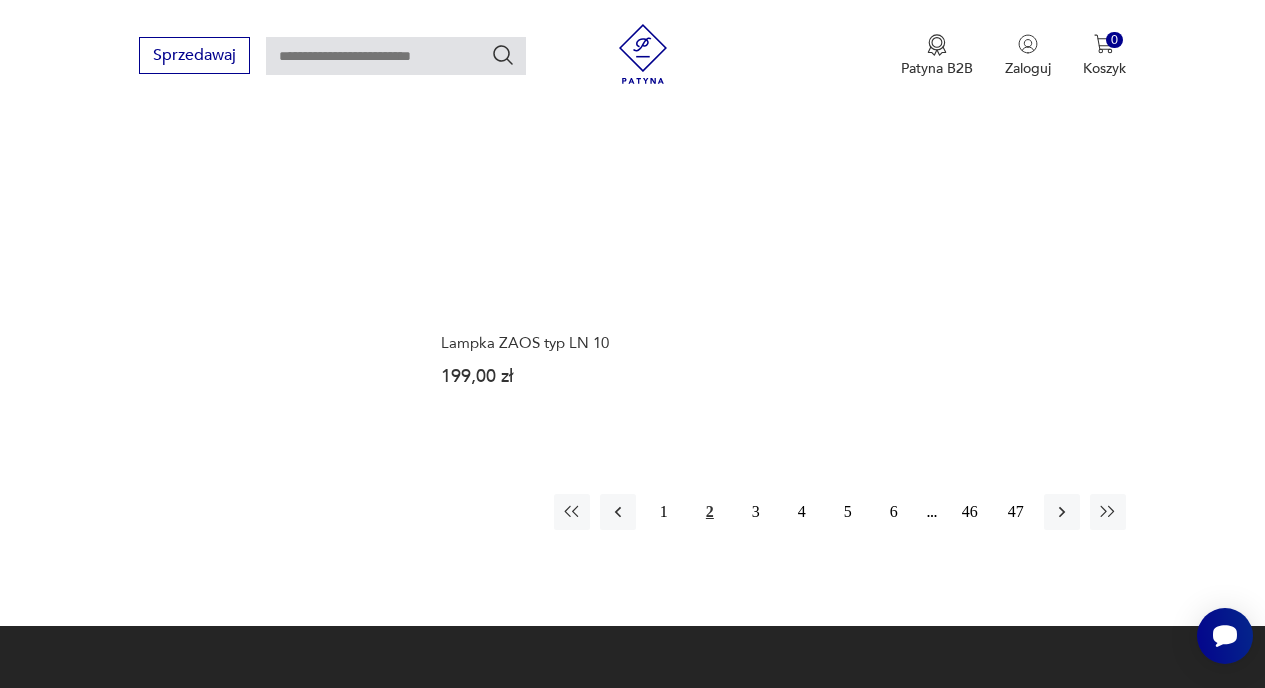 scroll, scrollTop: 2756, scrollLeft: 0, axis: vertical 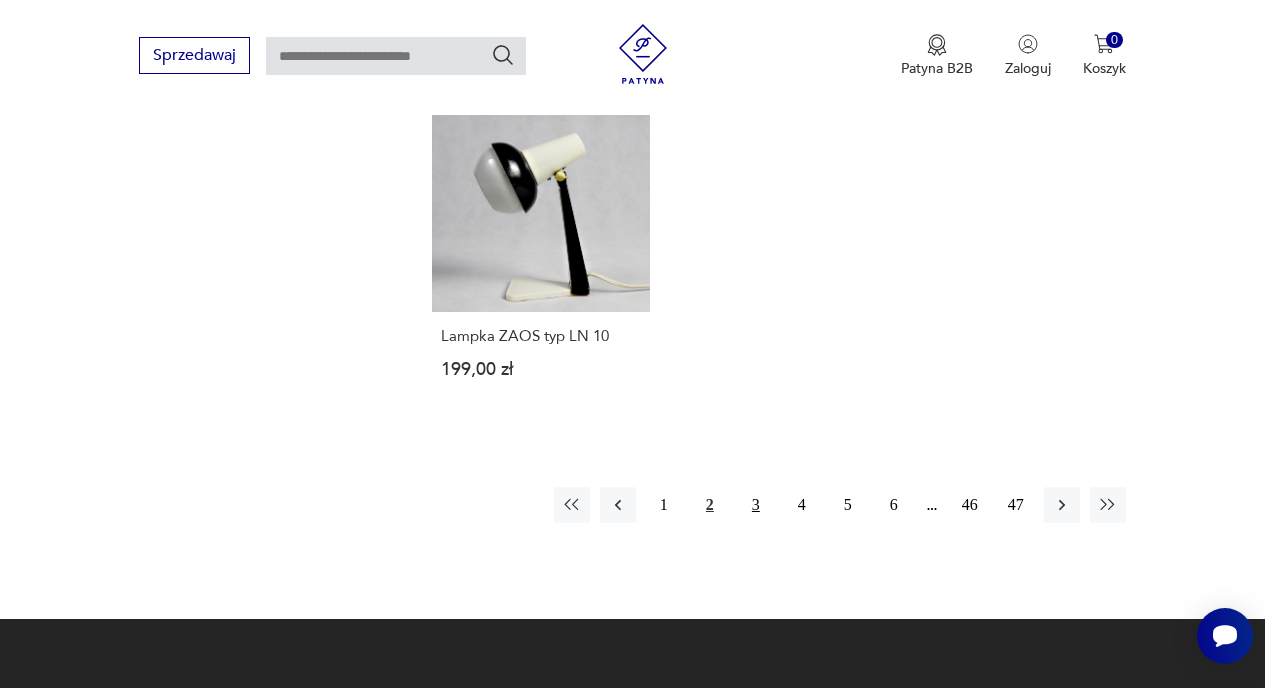click on "3" at bounding box center (756, 505) 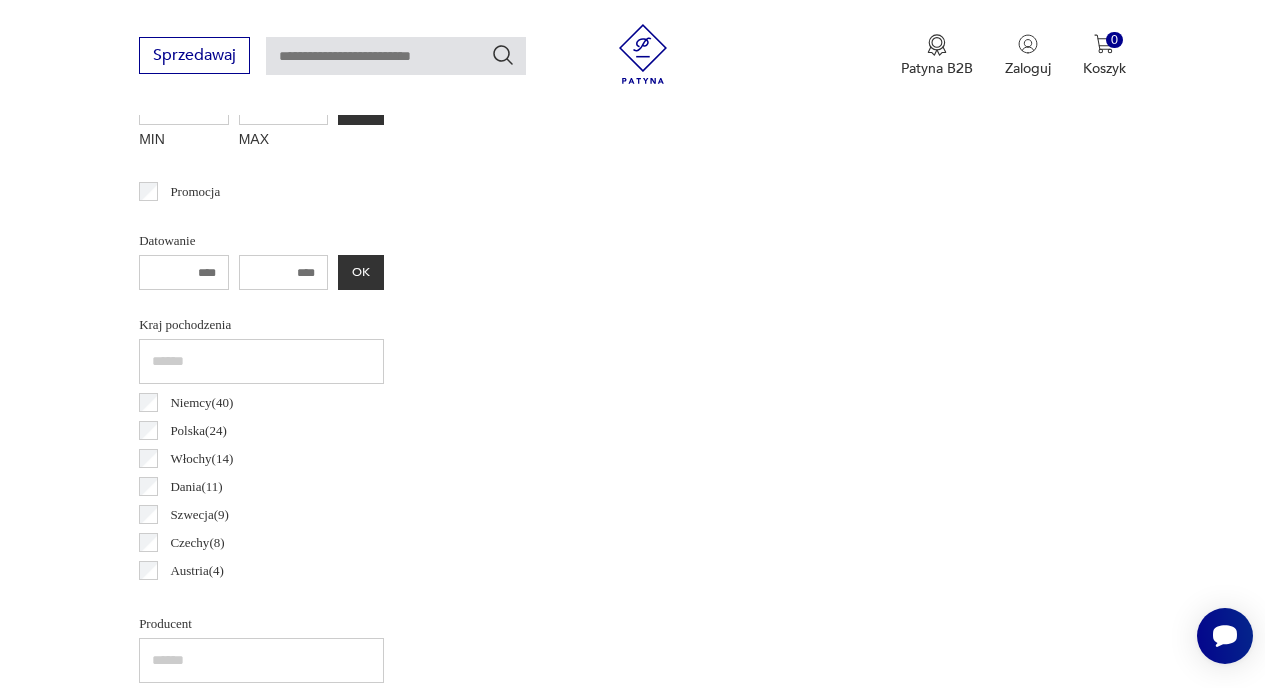 scroll, scrollTop: 532, scrollLeft: 0, axis: vertical 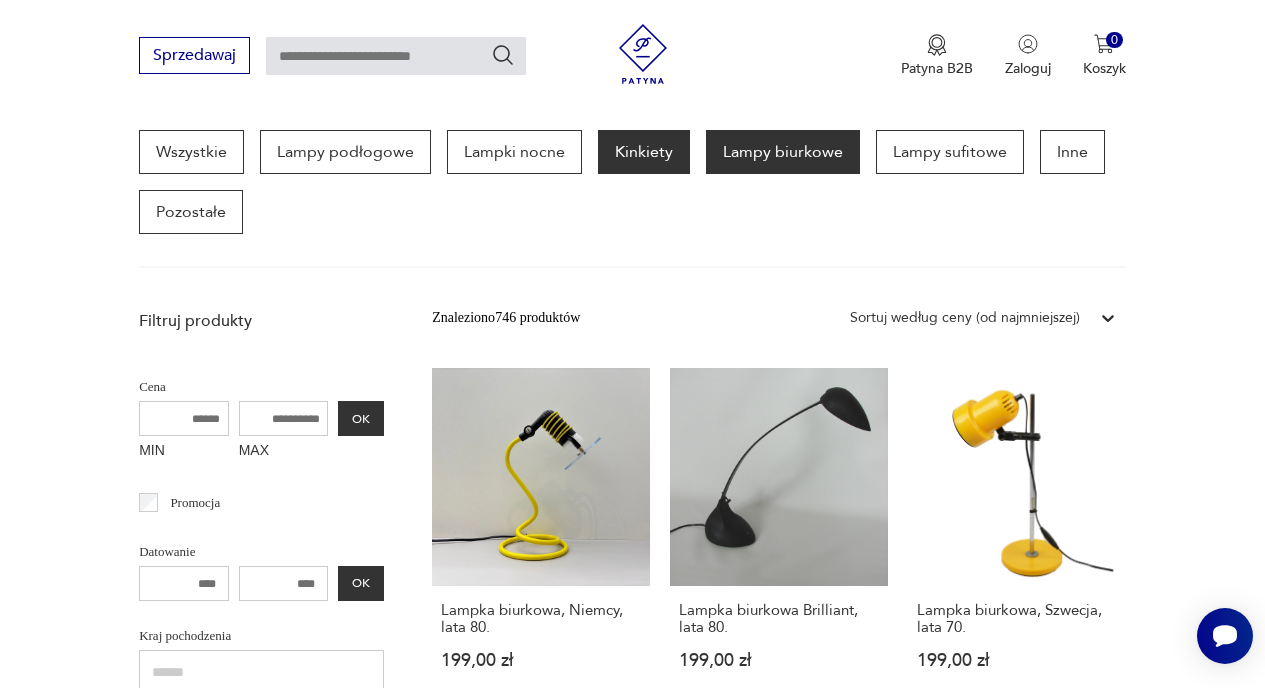 click on "Kinkiety" at bounding box center (644, 152) 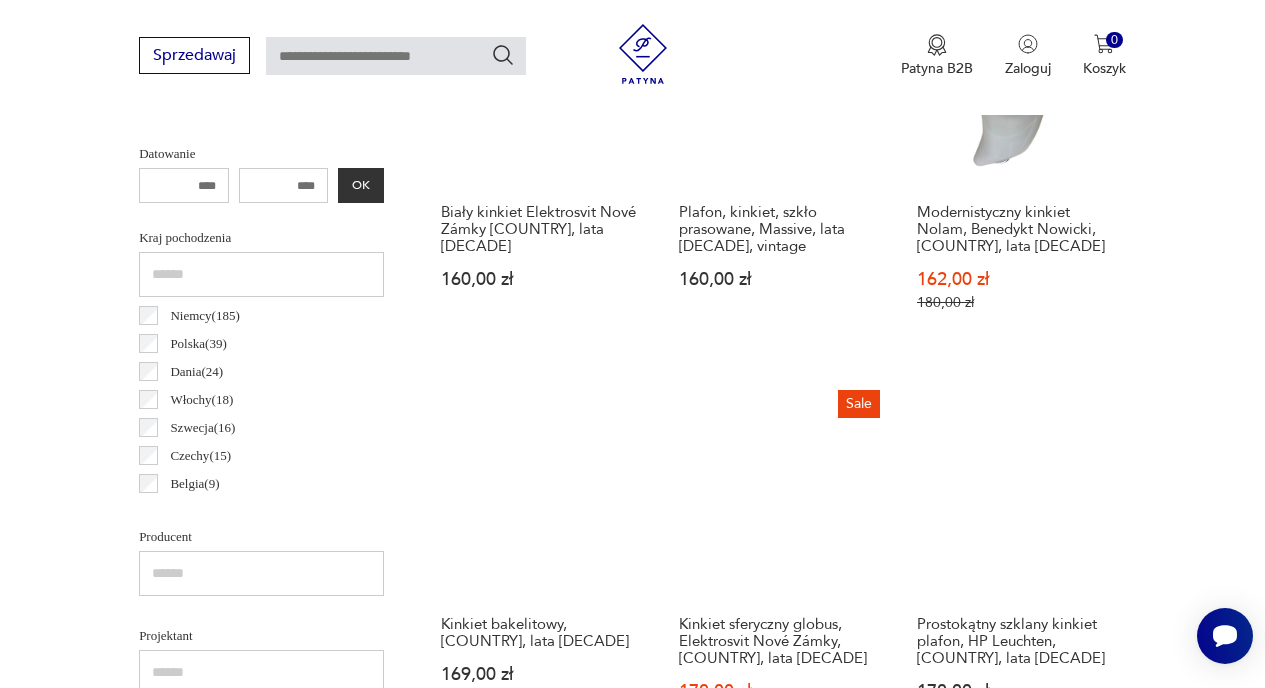 scroll, scrollTop: 934, scrollLeft: 0, axis: vertical 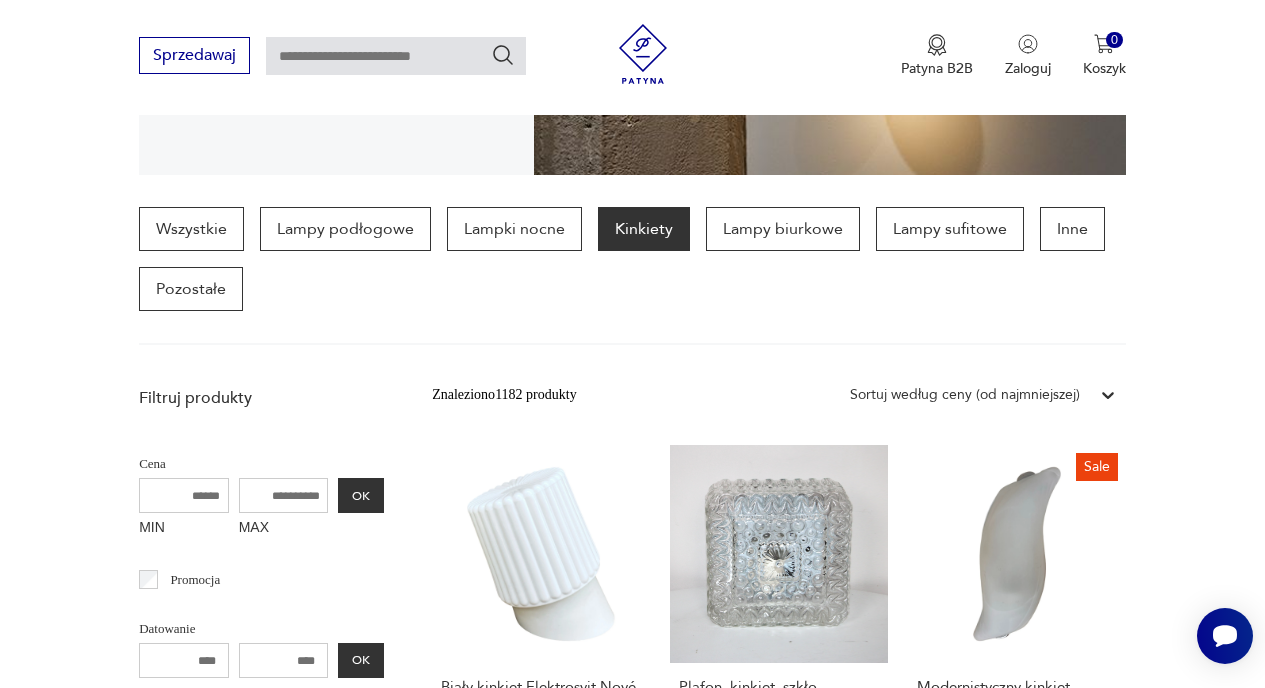 click on "Plafon, kinkiet, szkło prasowane,  Massive, lata [DECADE], vintage 160,00 zł" at bounding box center [779, 635] 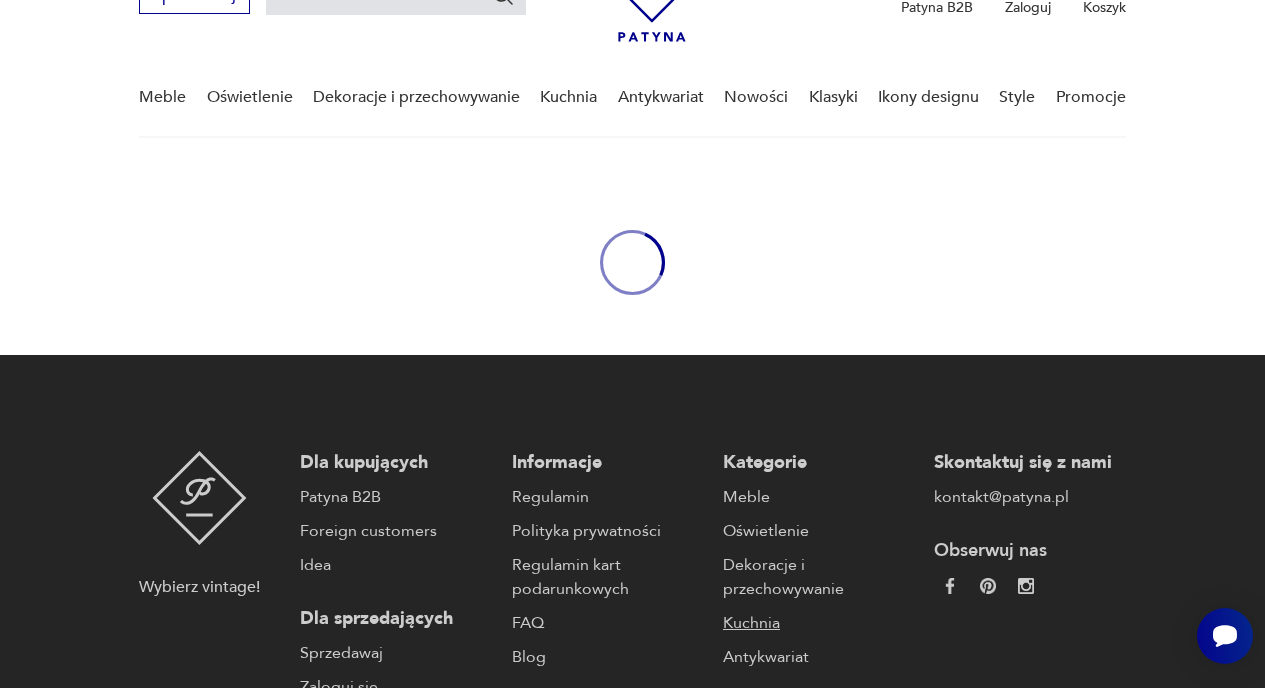 scroll, scrollTop: 0, scrollLeft: 0, axis: both 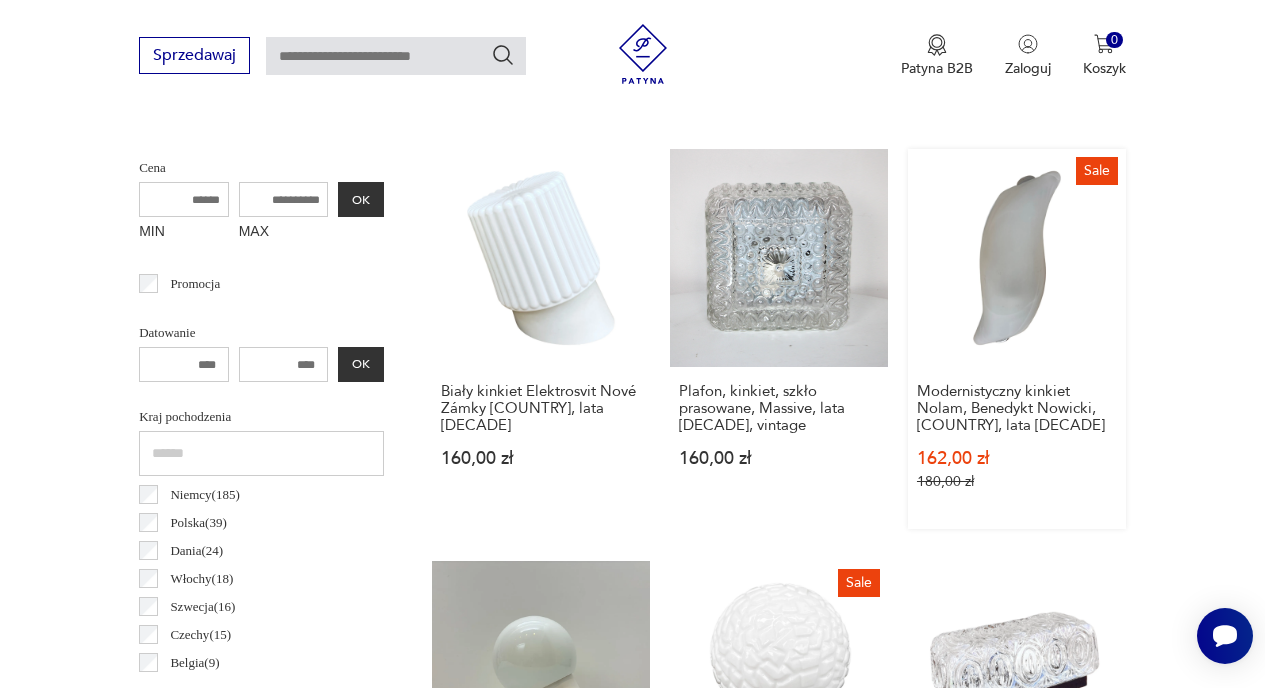 click on "Sale Modernistyczny kinkiet Nolam, Benedykt Nowicki, [COUNTRY], lata [DECADE] 162,00 zł 180,00 zł" at bounding box center [1017, 339] 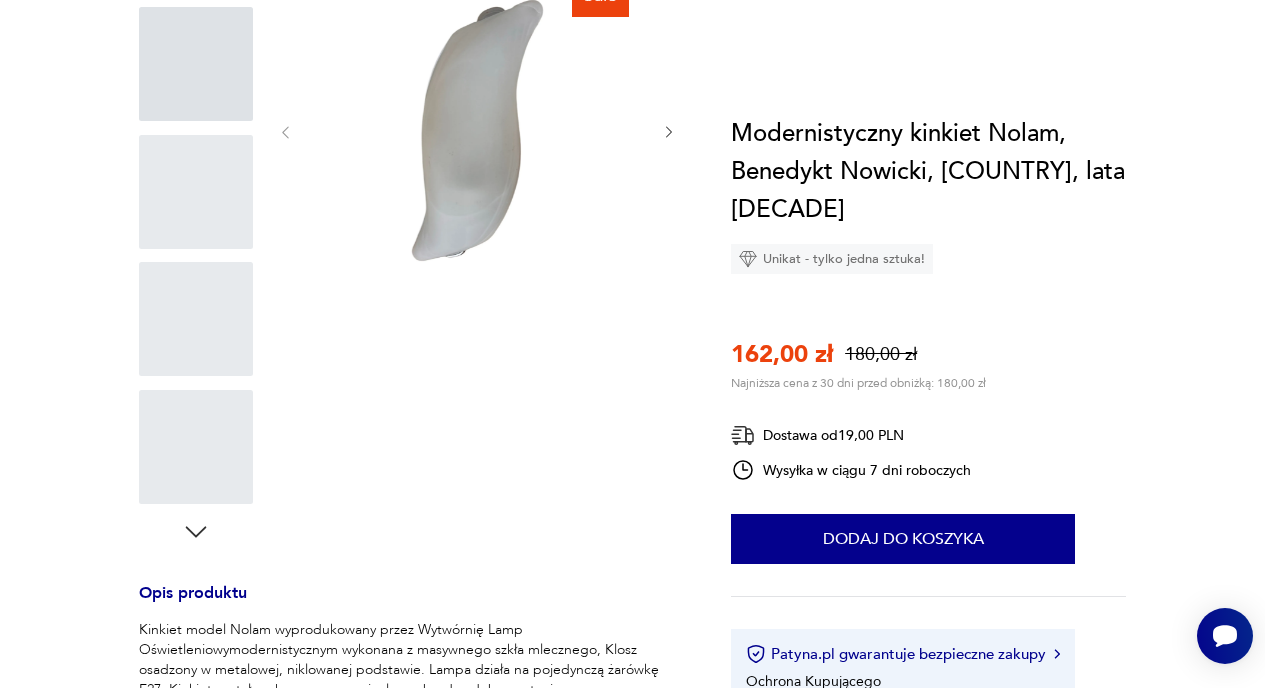 scroll, scrollTop: 0, scrollLeft: 0, axis: both 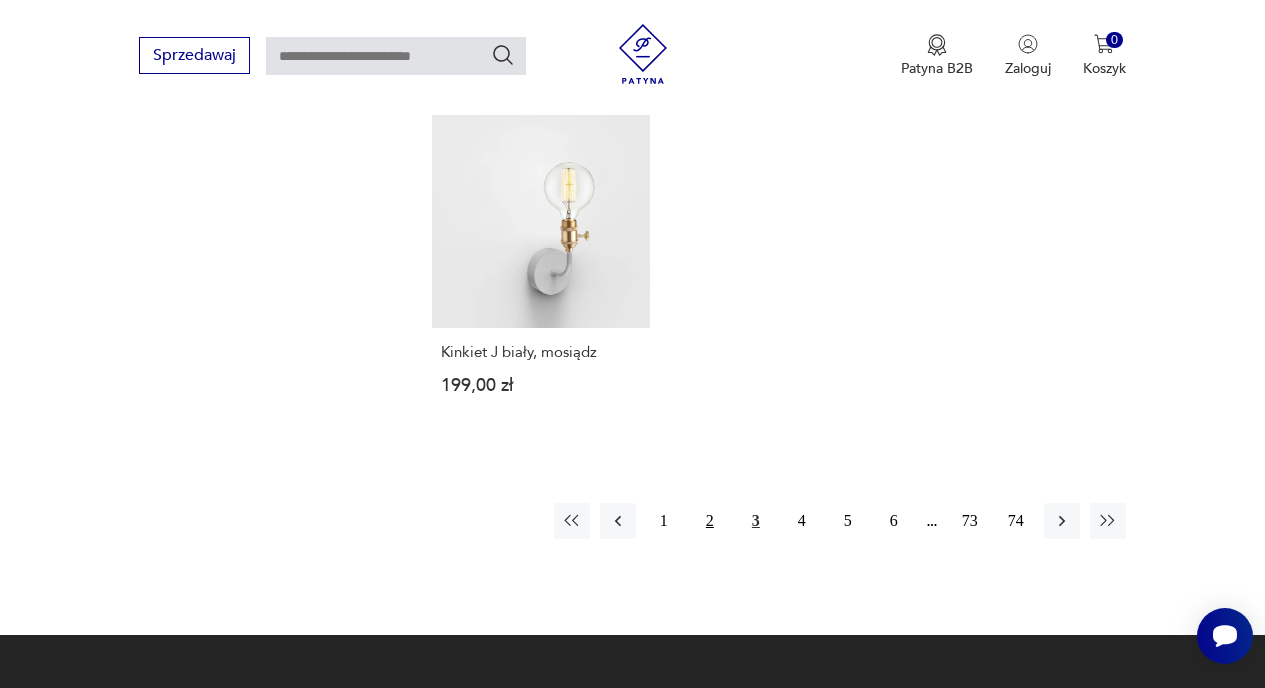 click on "2" at bounding box center [710, 521] 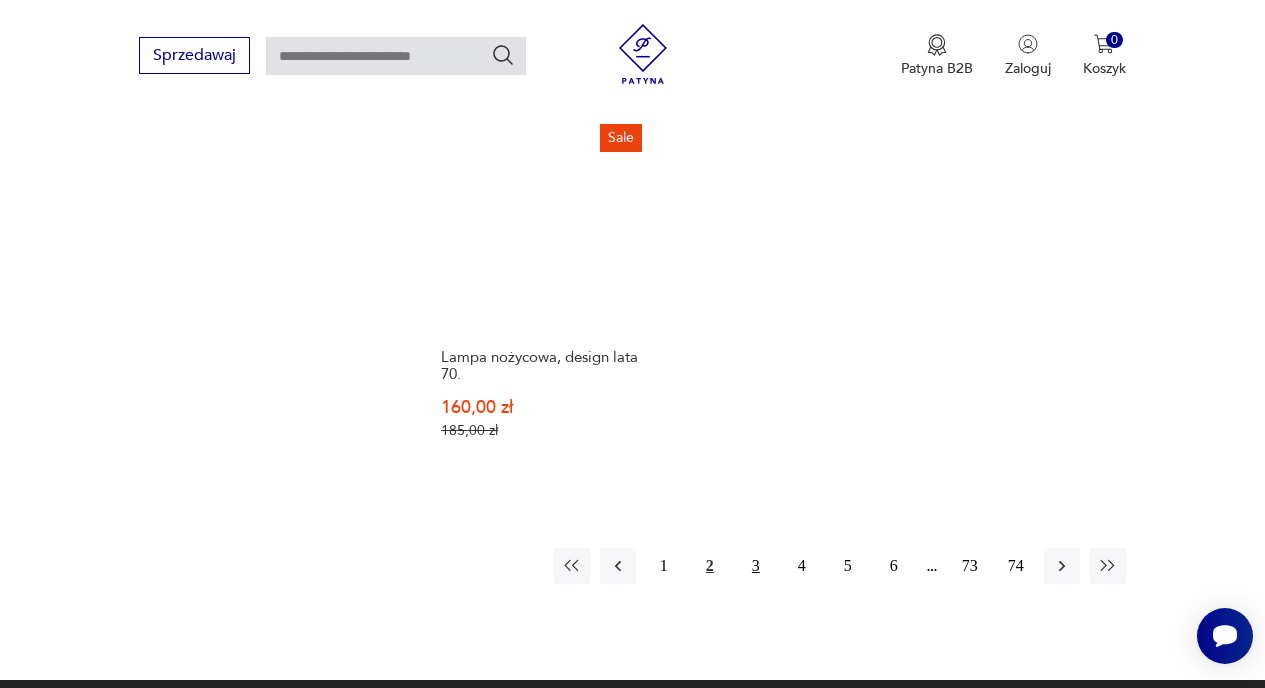 scroll, scrollTop: 2734, scrollLeft: 0, axis: vertical 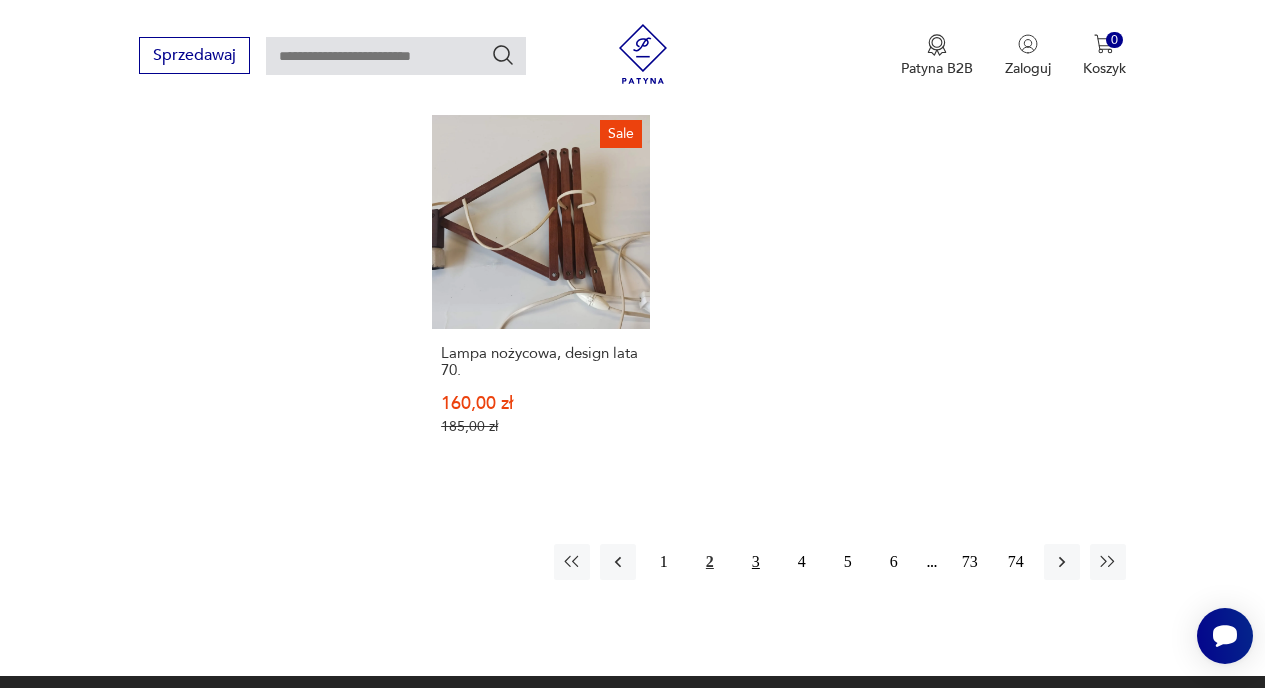 click on "3" at bounding box center [756, 562] 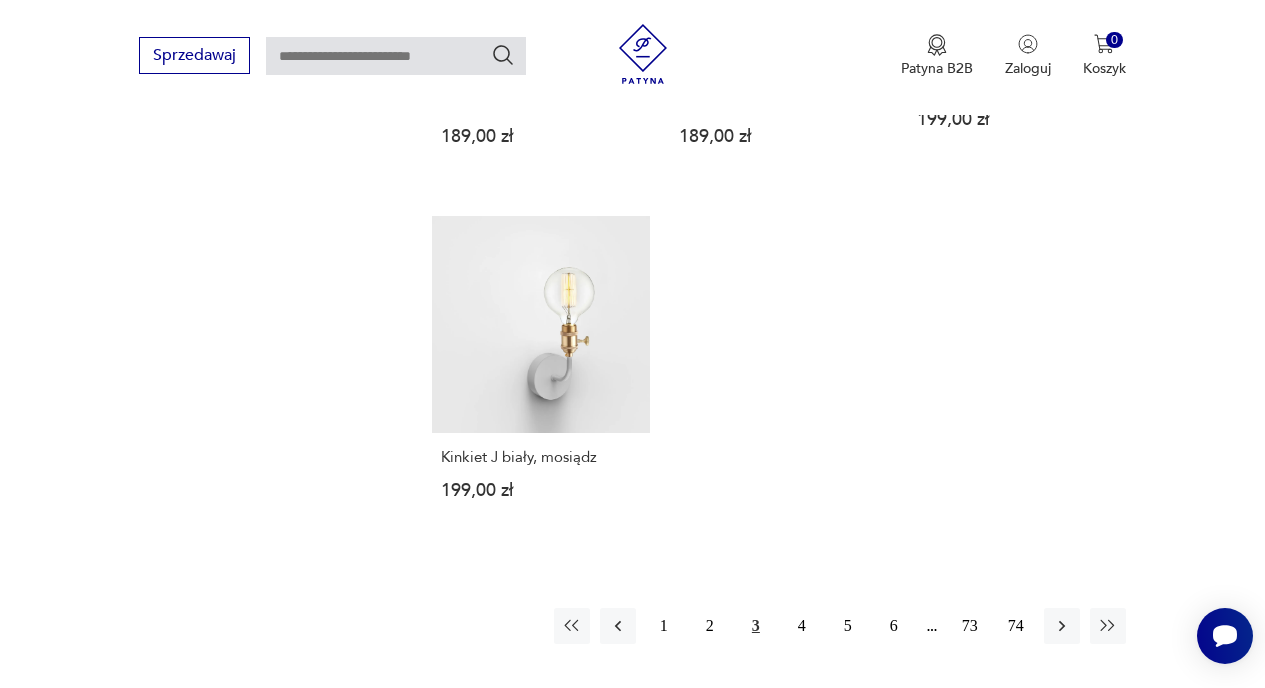 scroll, scrollTop: 2789, scrollLeft: 0, axis: vertical 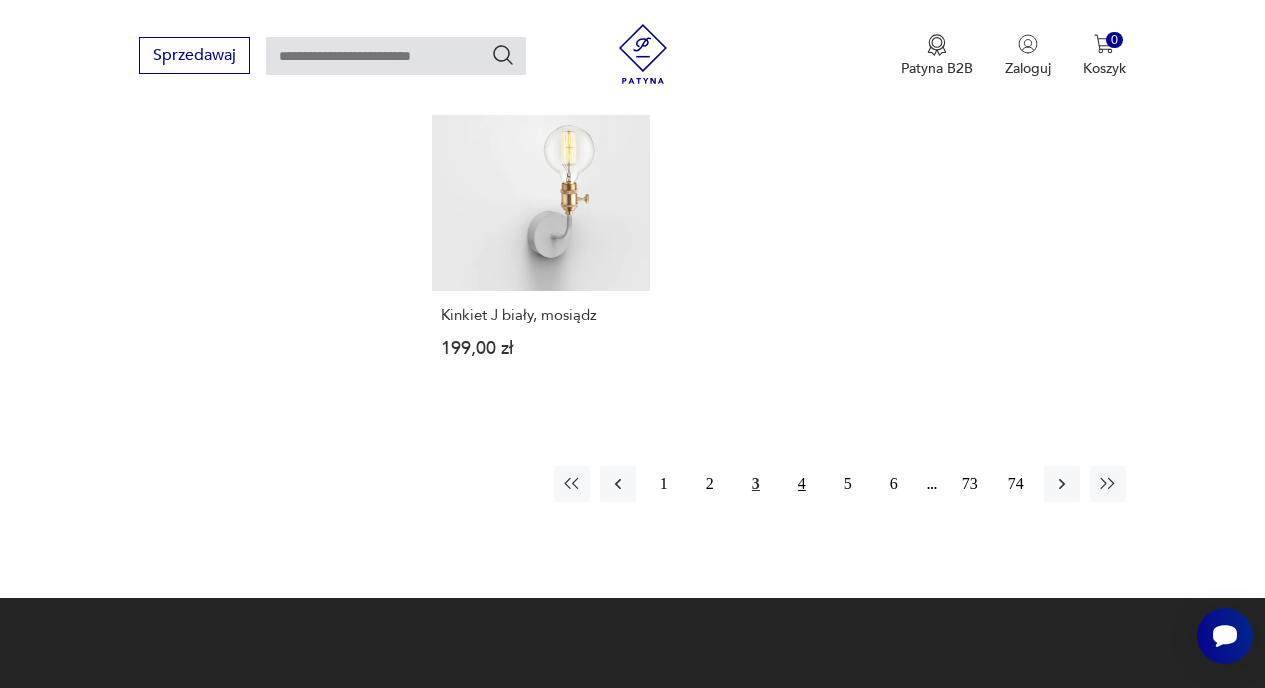 click on "4" at bounding box center [802, 484] 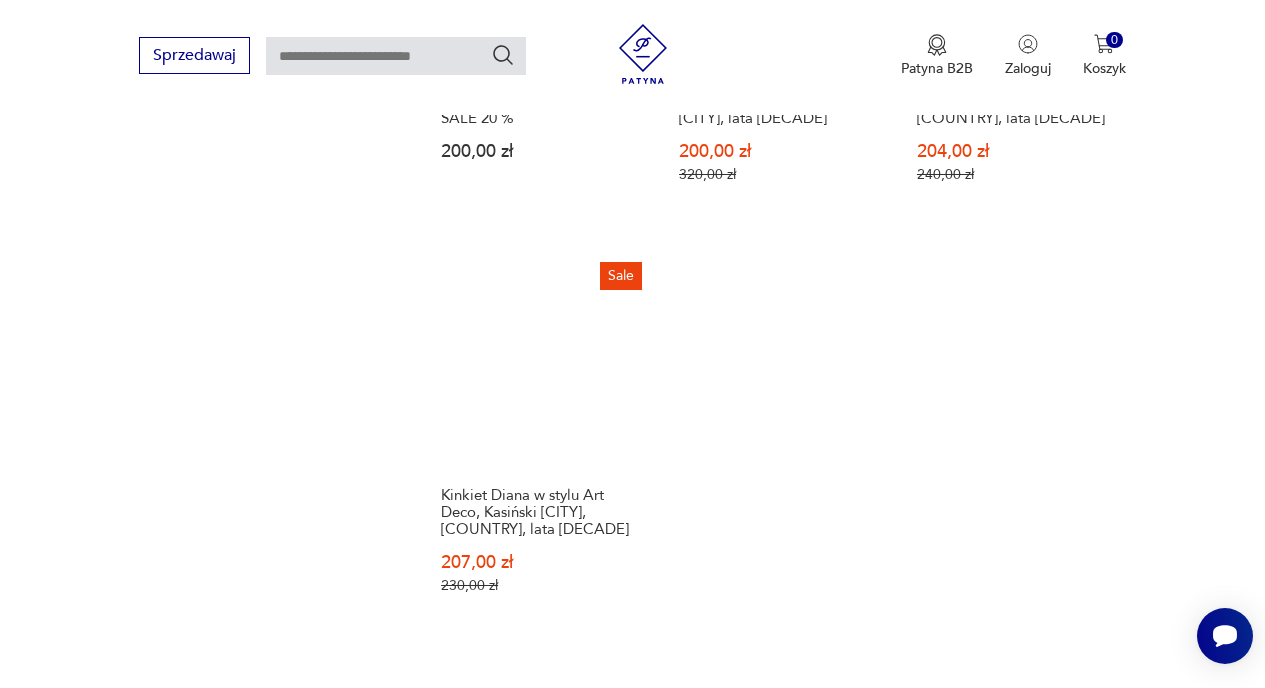 scroll, scrollTop: 2692, scrollLeft: 0, axis: vertical 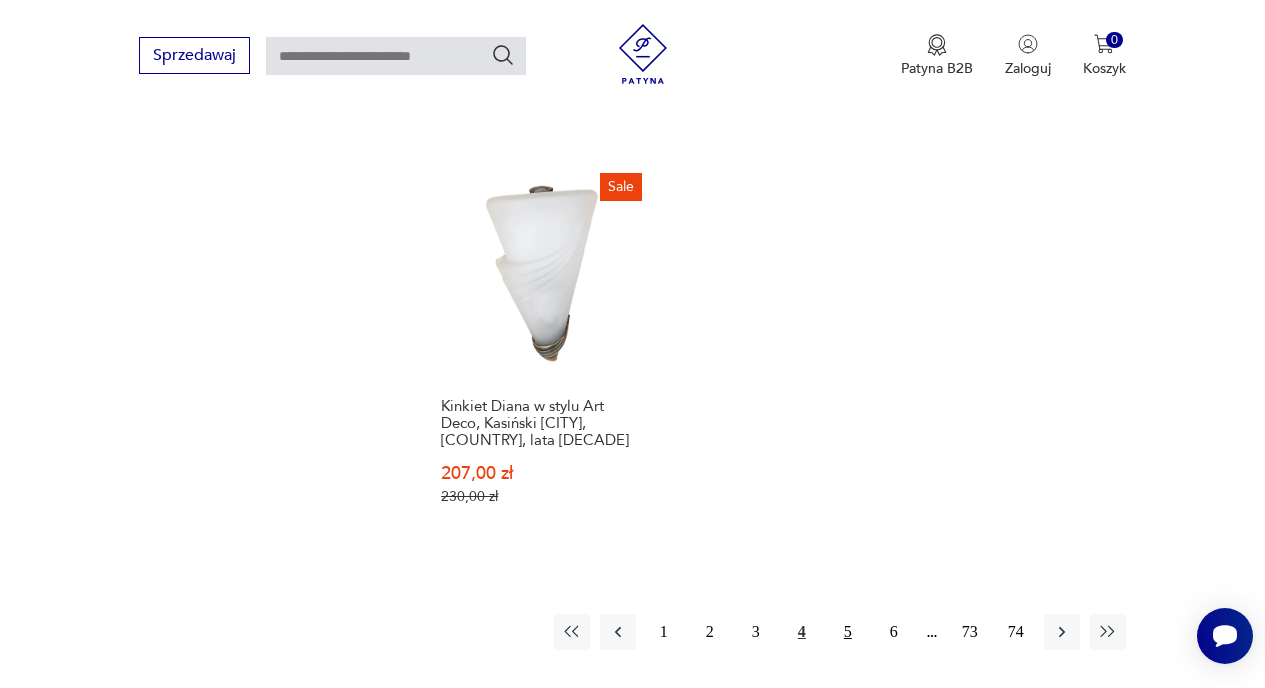 click on "5" at bounding box center [848, 632] 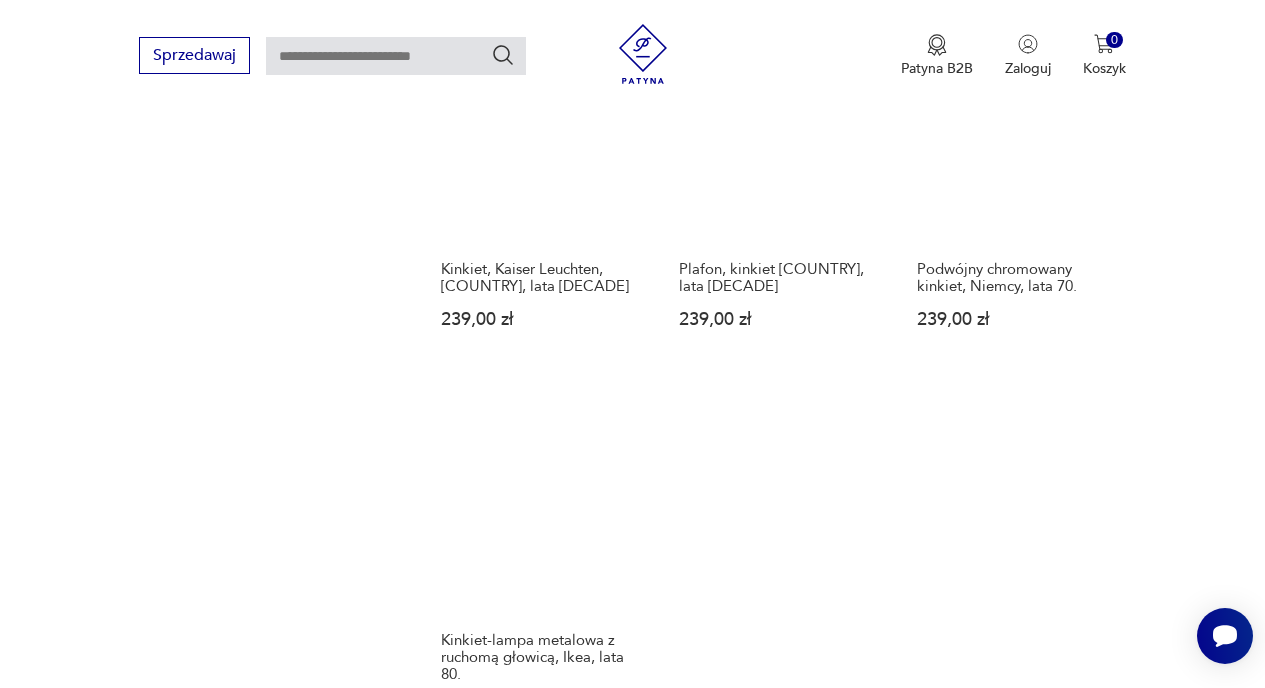 scroll, scrollTop: 2732, scrollLeft: 0, axis: vertical 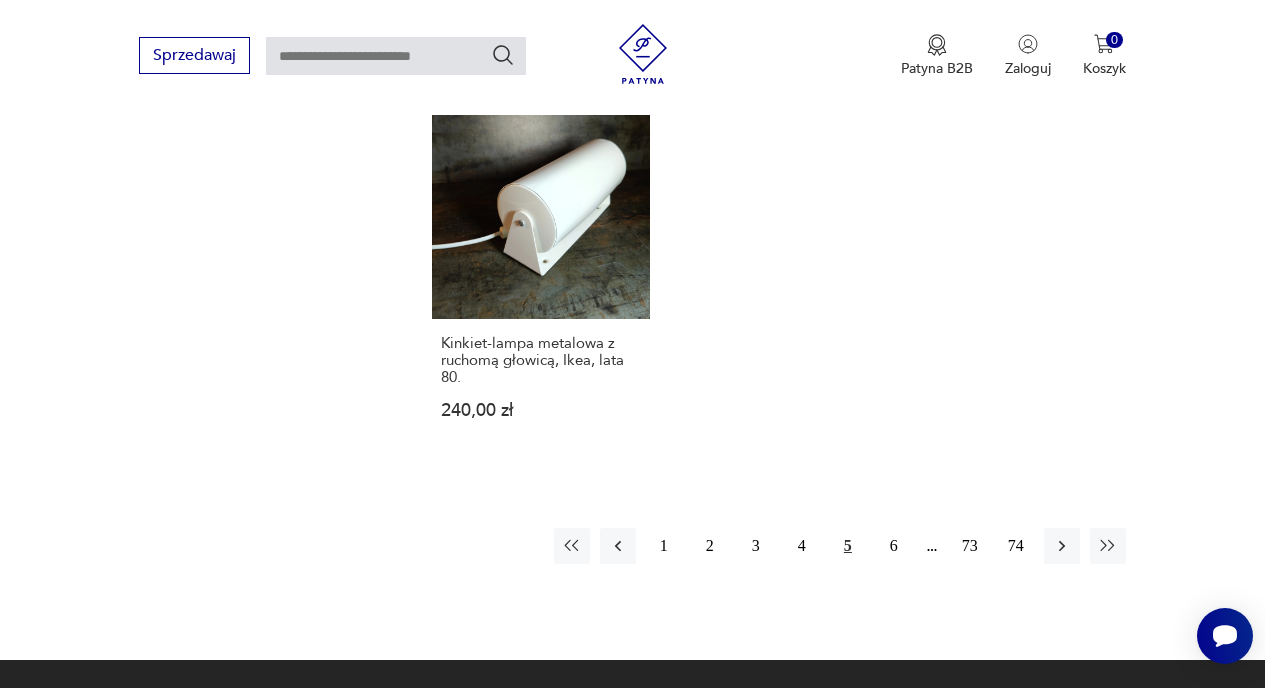 click on "5" at bounding box center (848, 546) 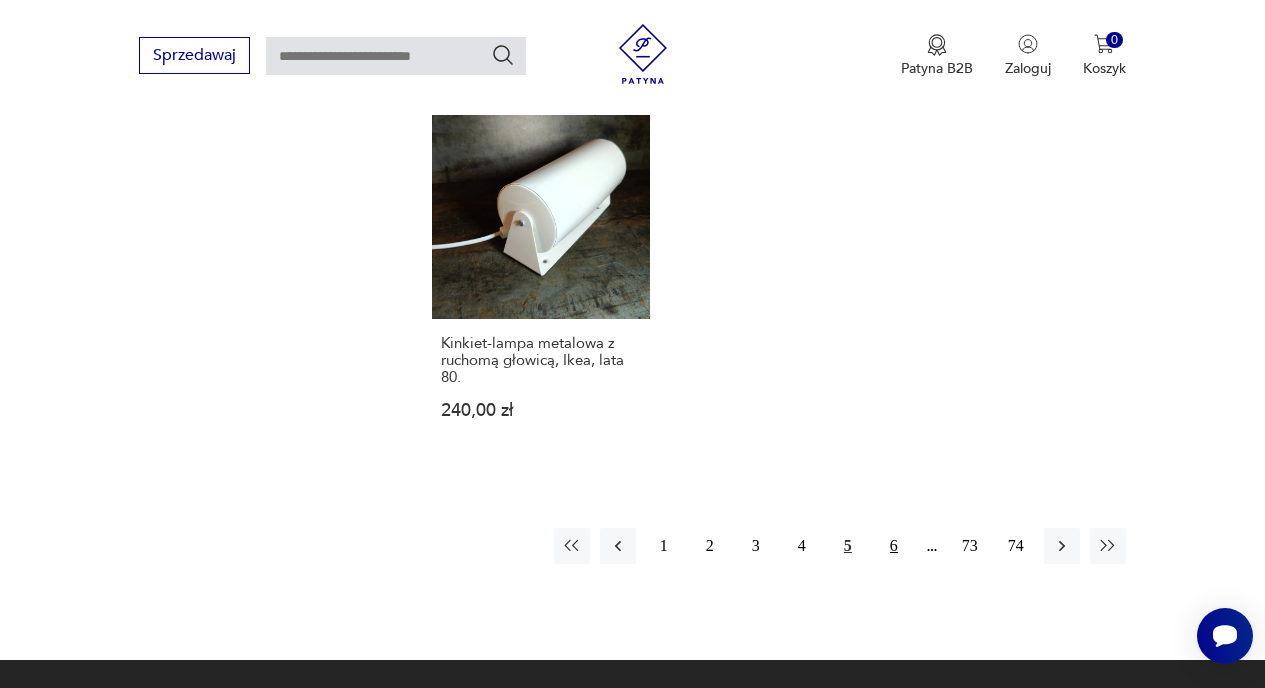 click on "6" at bounding box center [894, 546] 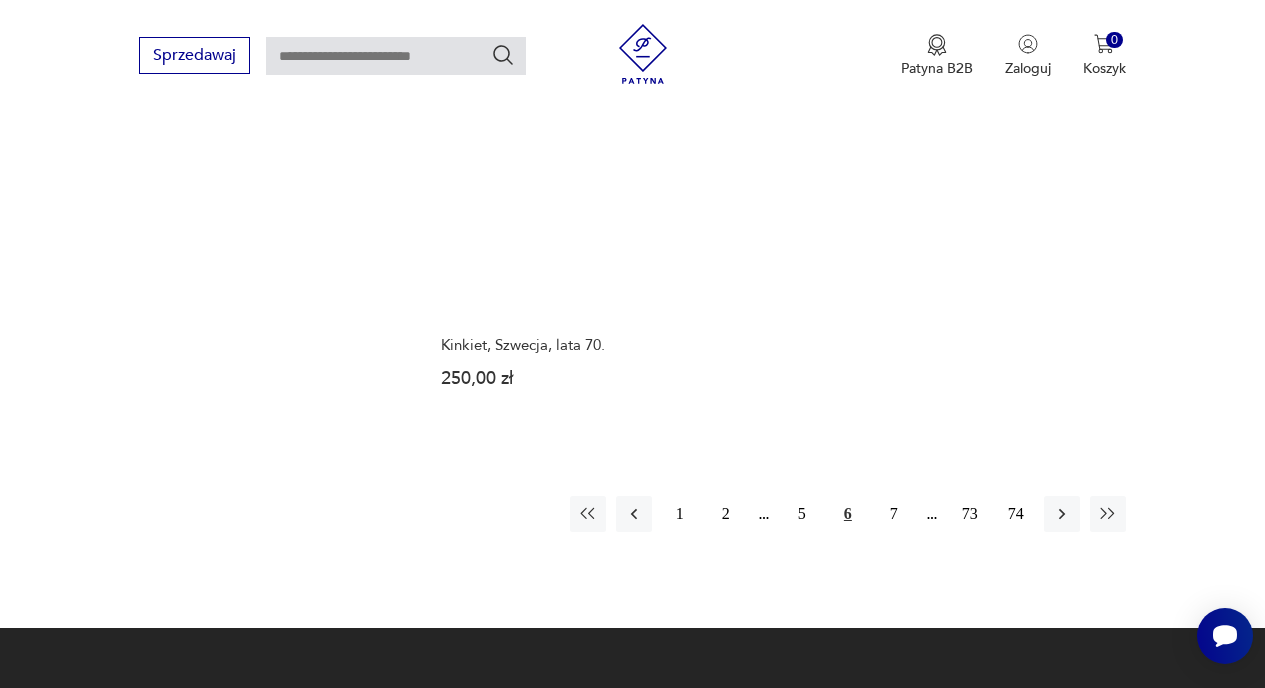 scroll, scrollTop: 2700, scrollLeft: 0, axis: vertical 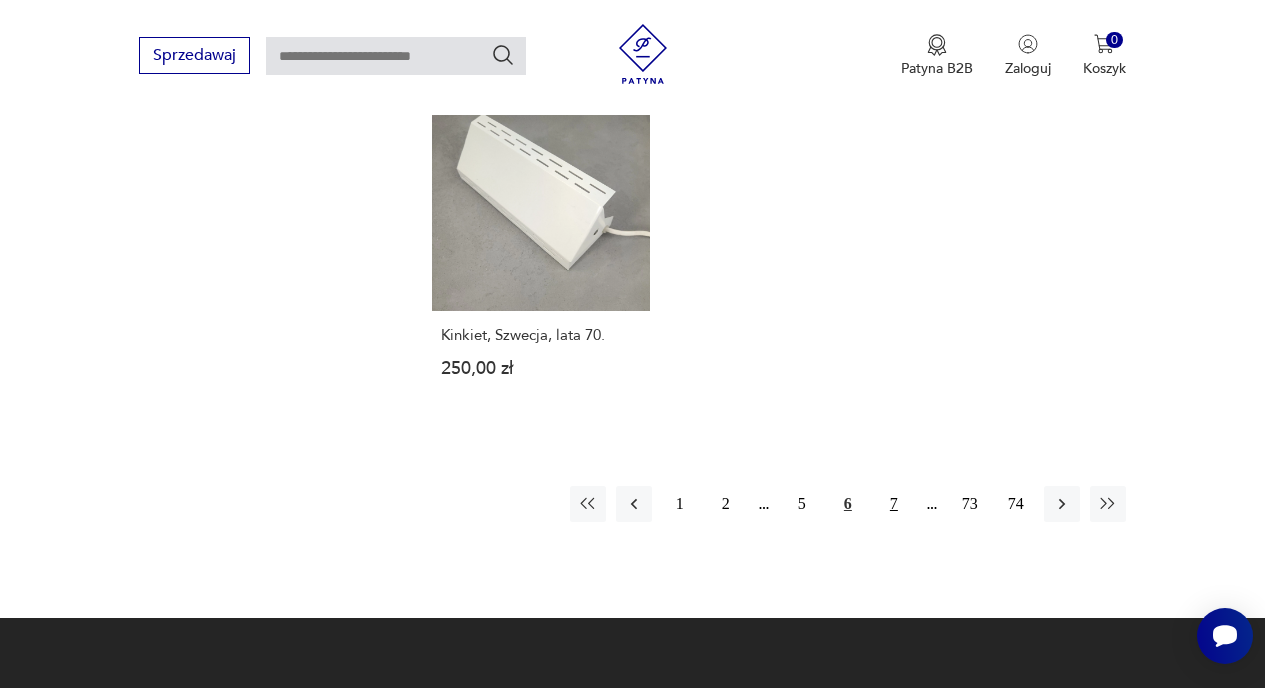 click on "7" at bounding box center [894, 504] 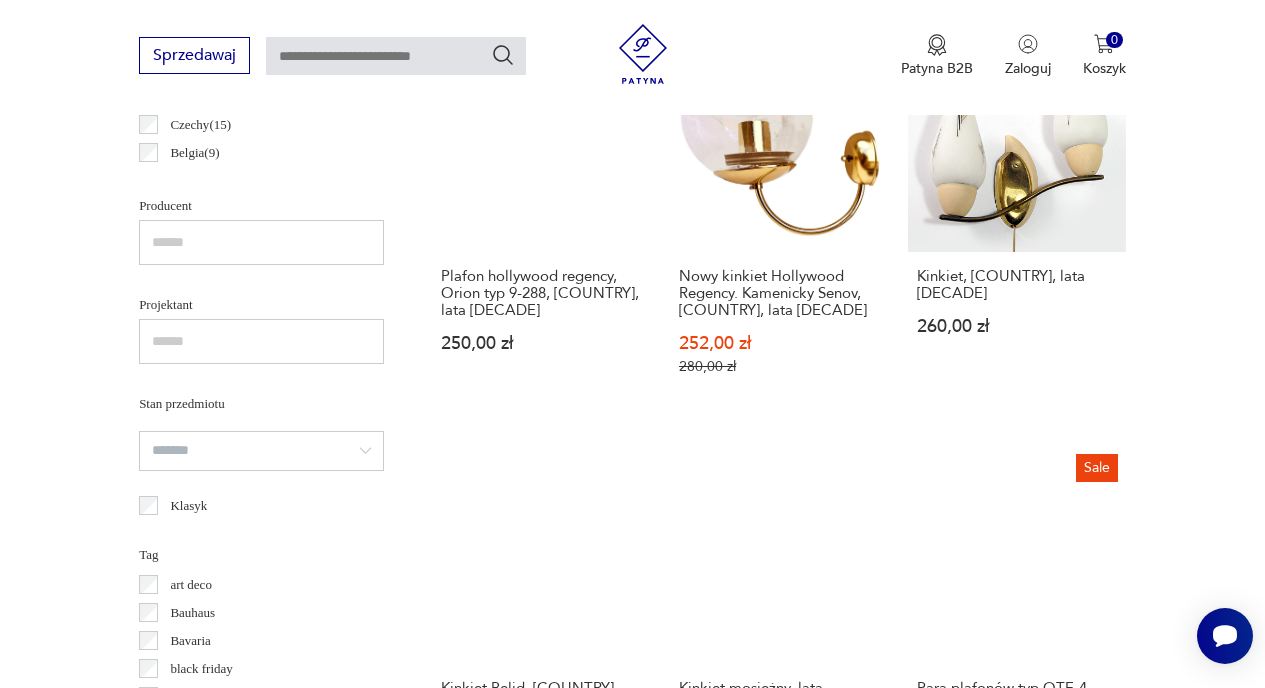 scroll, scrollTop: 1367, scrollLeft: 0, axis: vertical 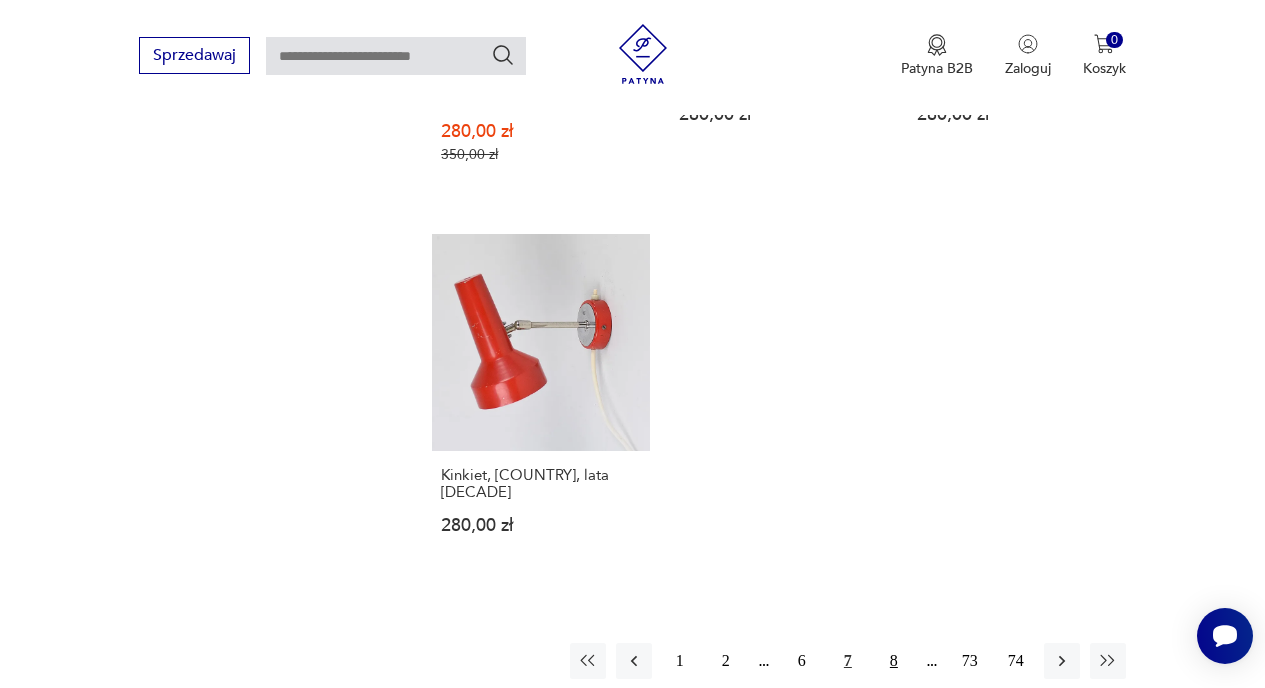 click on "8" at bounding box center [894, 661] 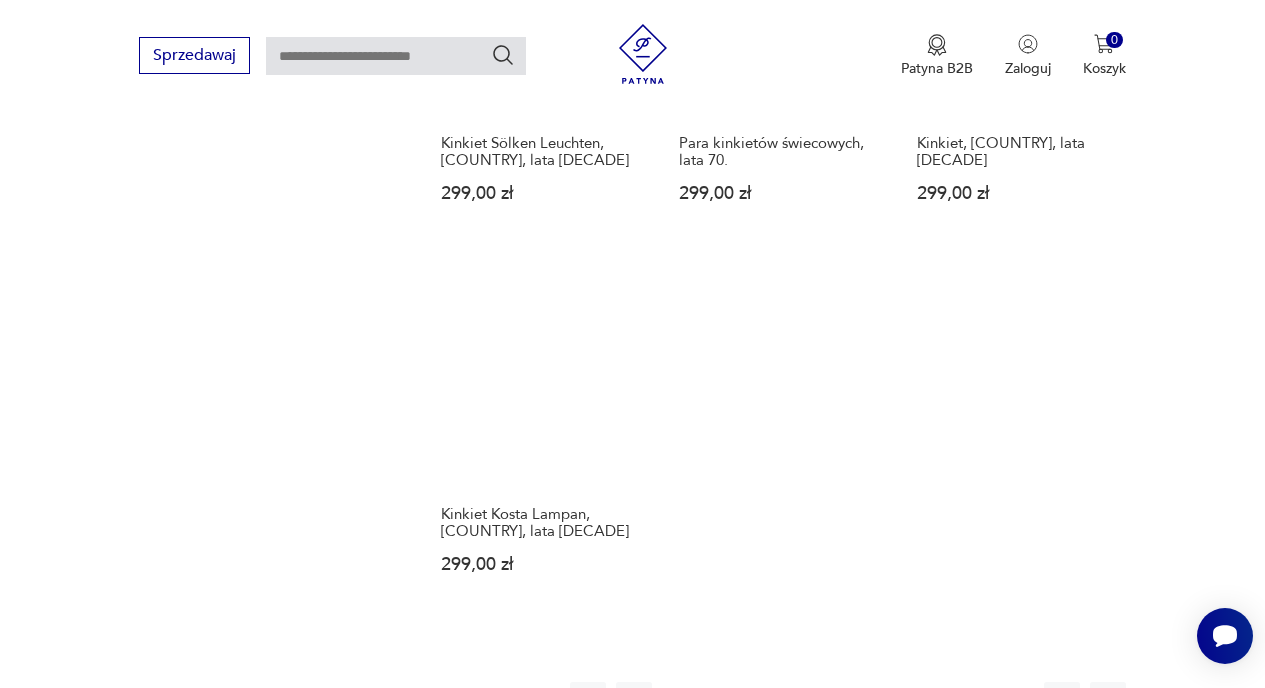 scroll, scrollTop: 2735, scrollLeft: 0, axis: vertical 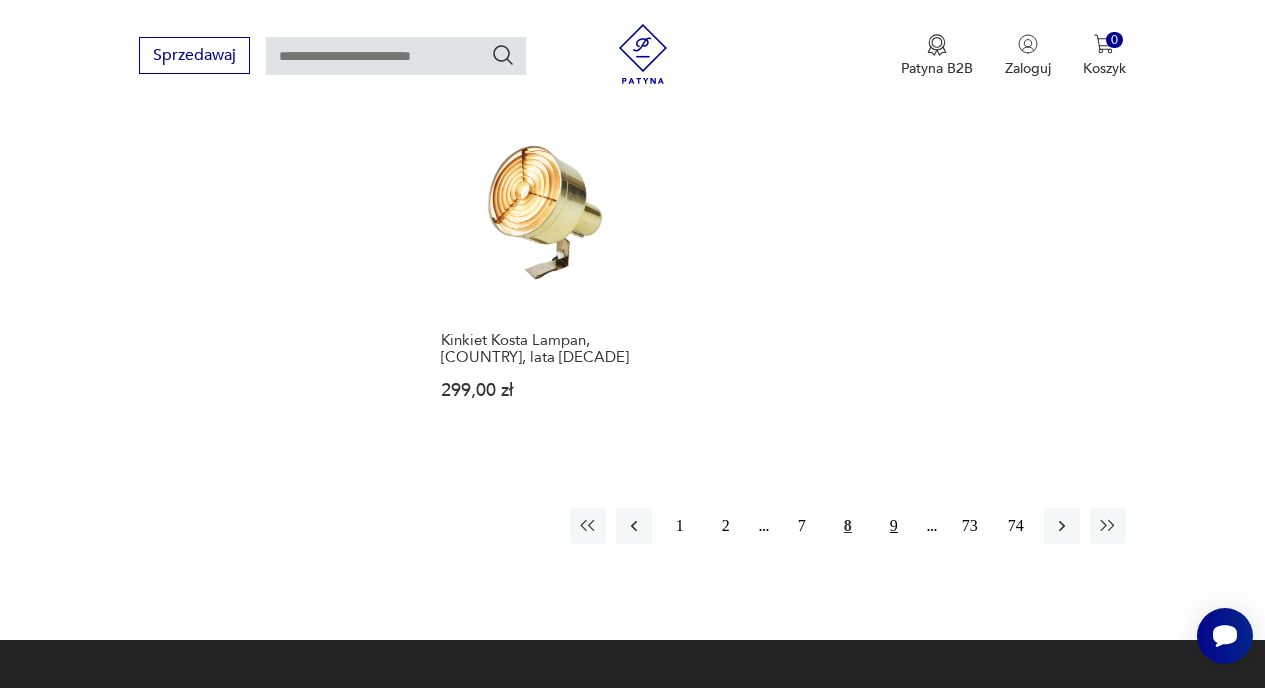 click on "9" at bounding box center (894, 526) 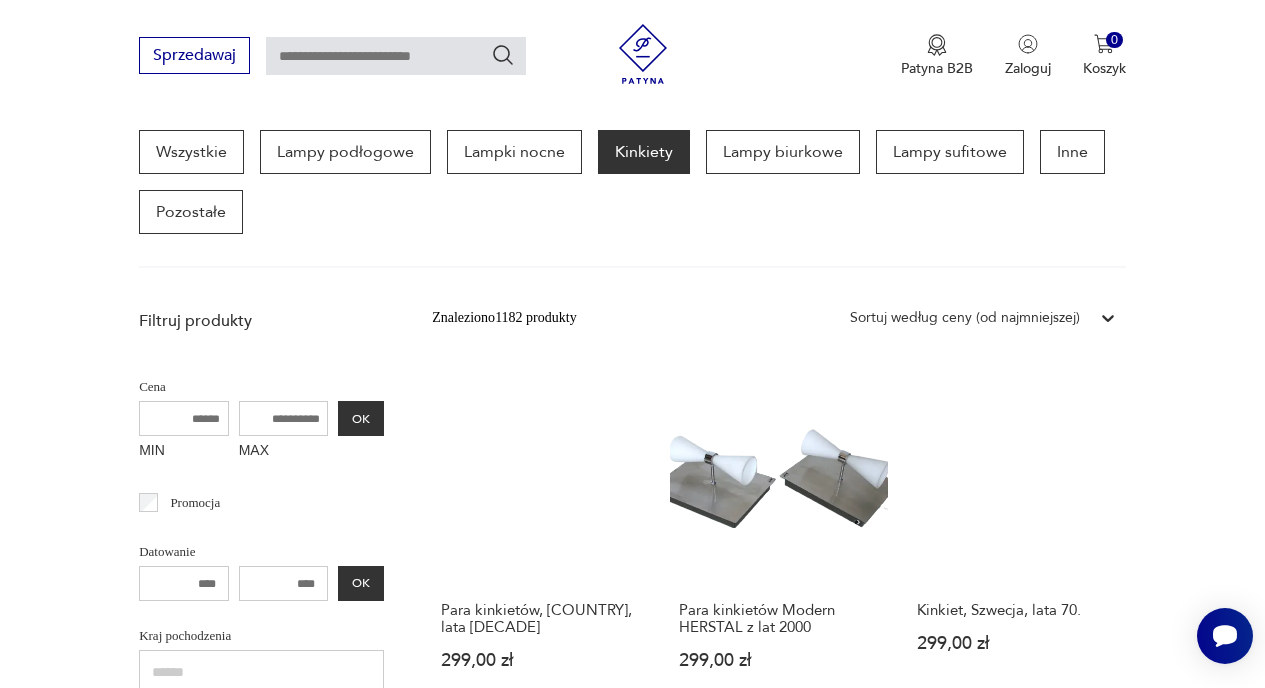 scroll, scrollTop: 1015, scrollLeft: 0, axis: vertical 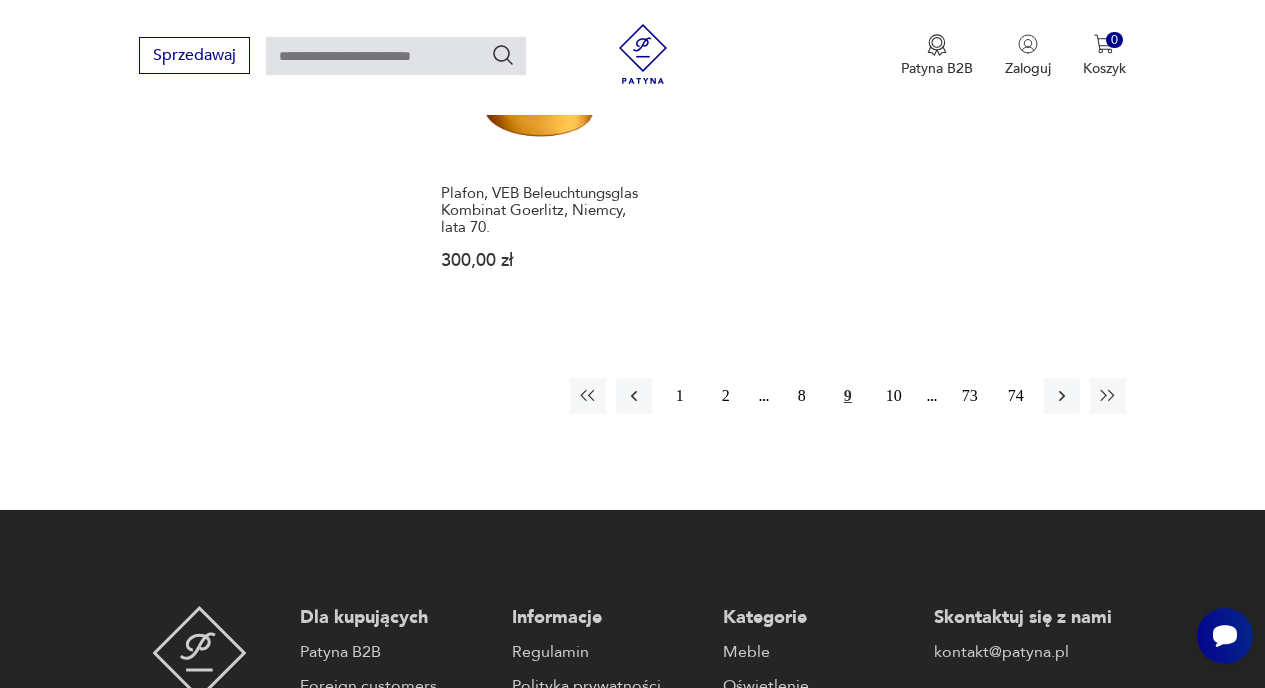 click at bounding box center (396, 56) 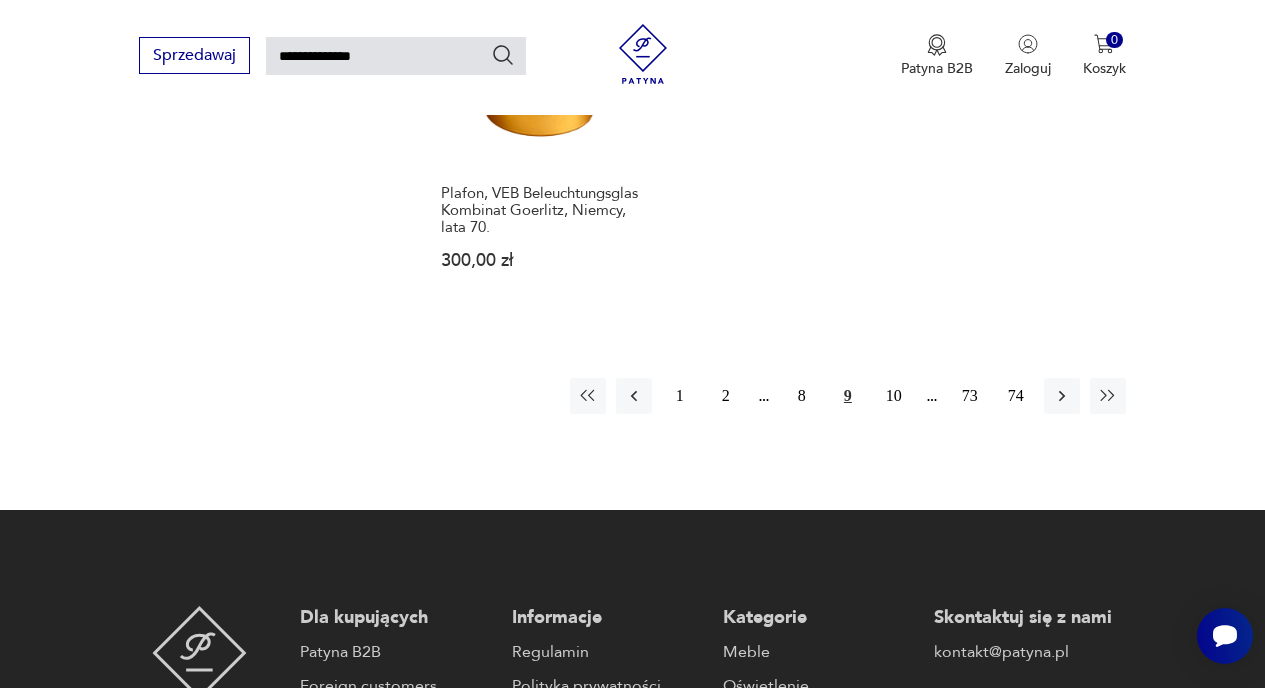type on "**********" 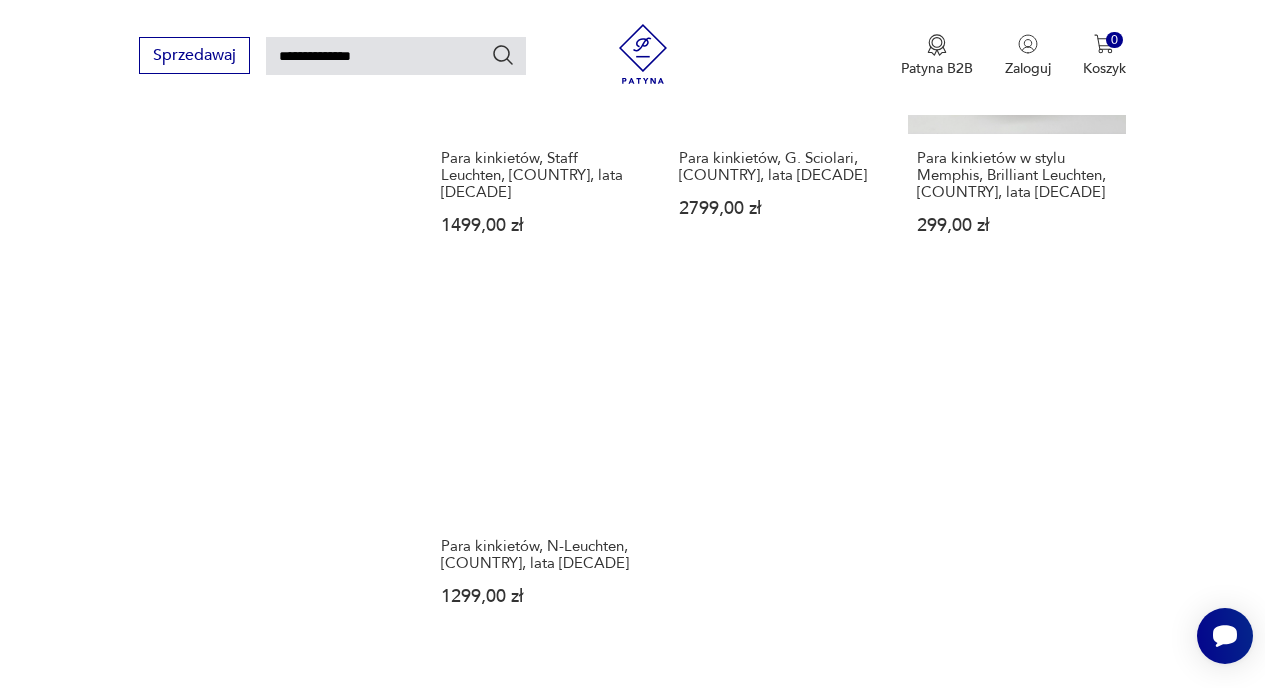 scroll, scrollTop: 2301, scrollLeft: 0, axis: vertical 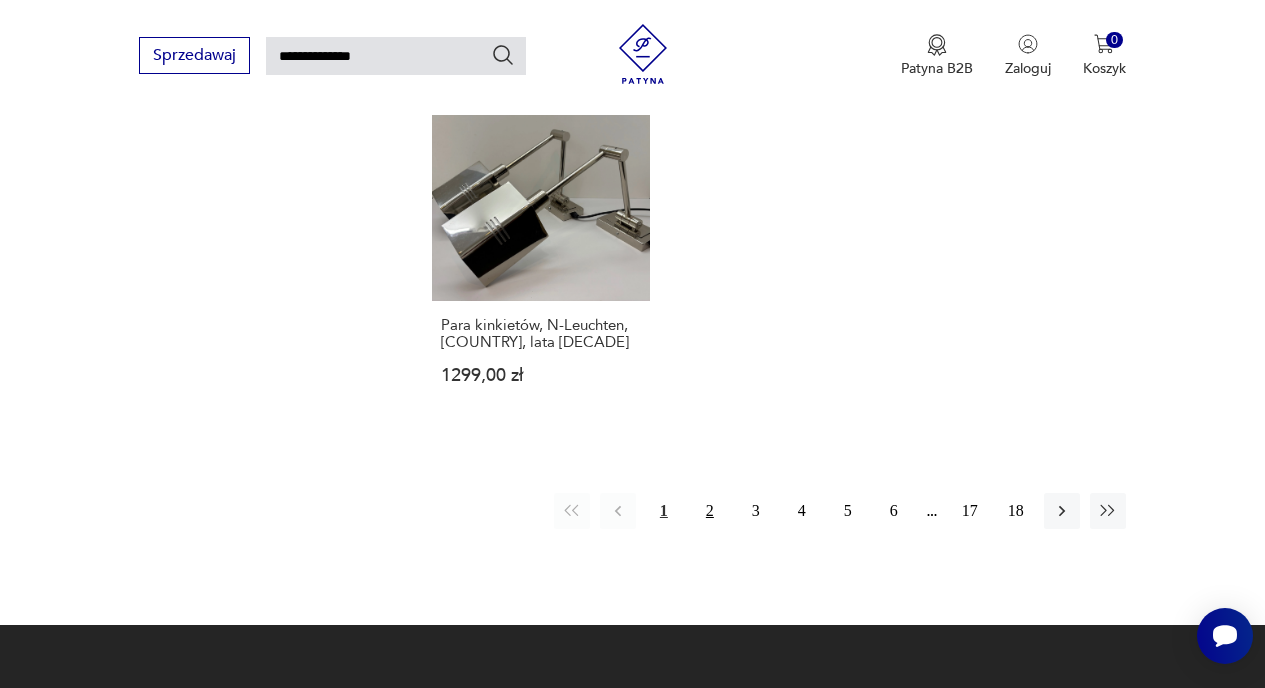click on "2" at bounding box center [710, 511] 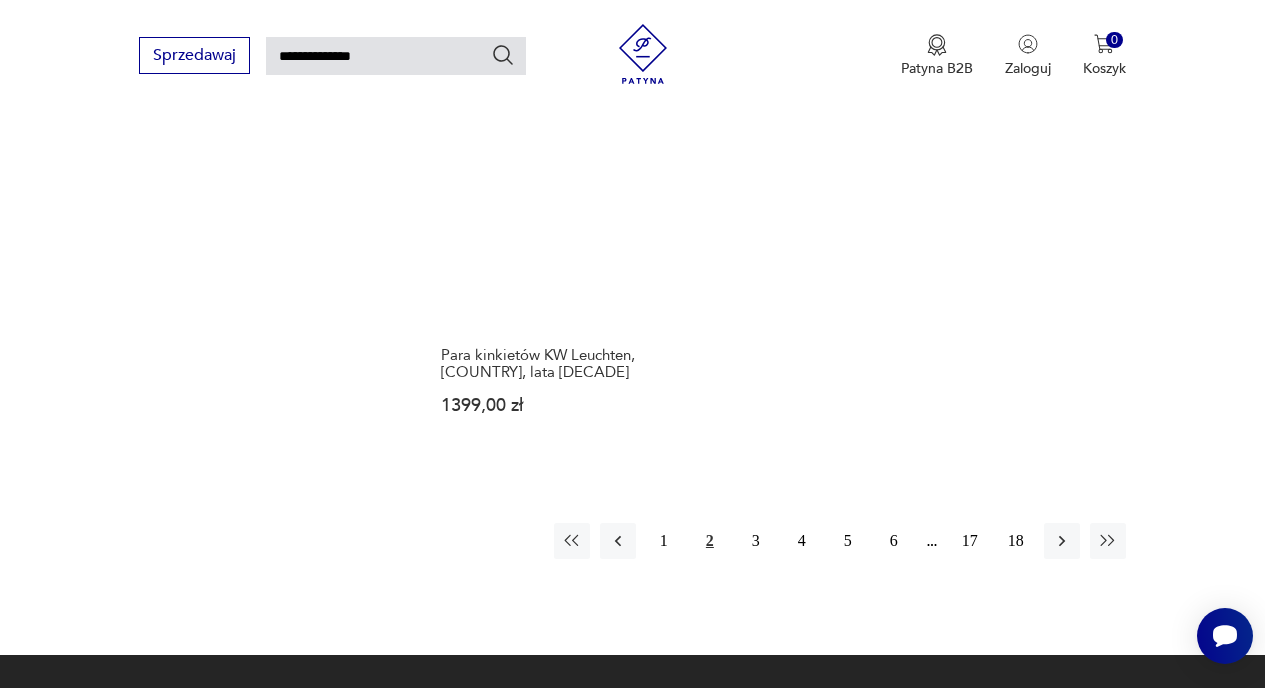 scroll, scrollTop: 2331, scrollLeft: 0, axis: vertical 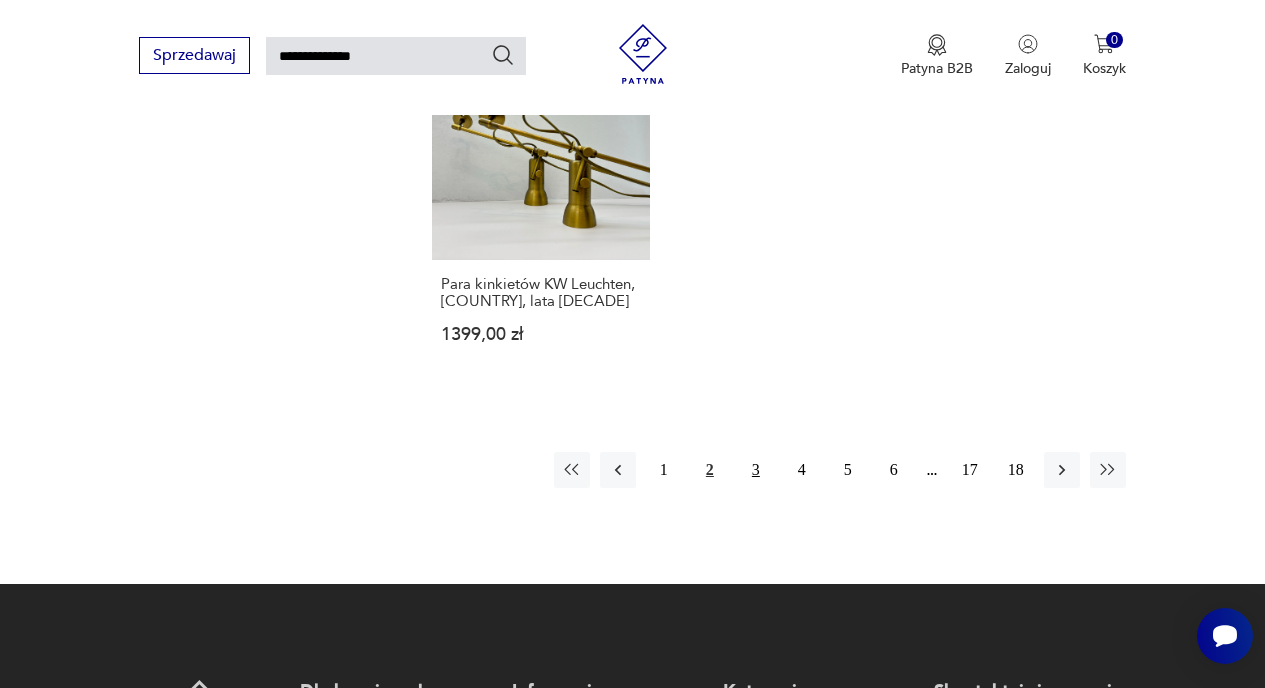 click on "3" at bounding box center [756, 470] 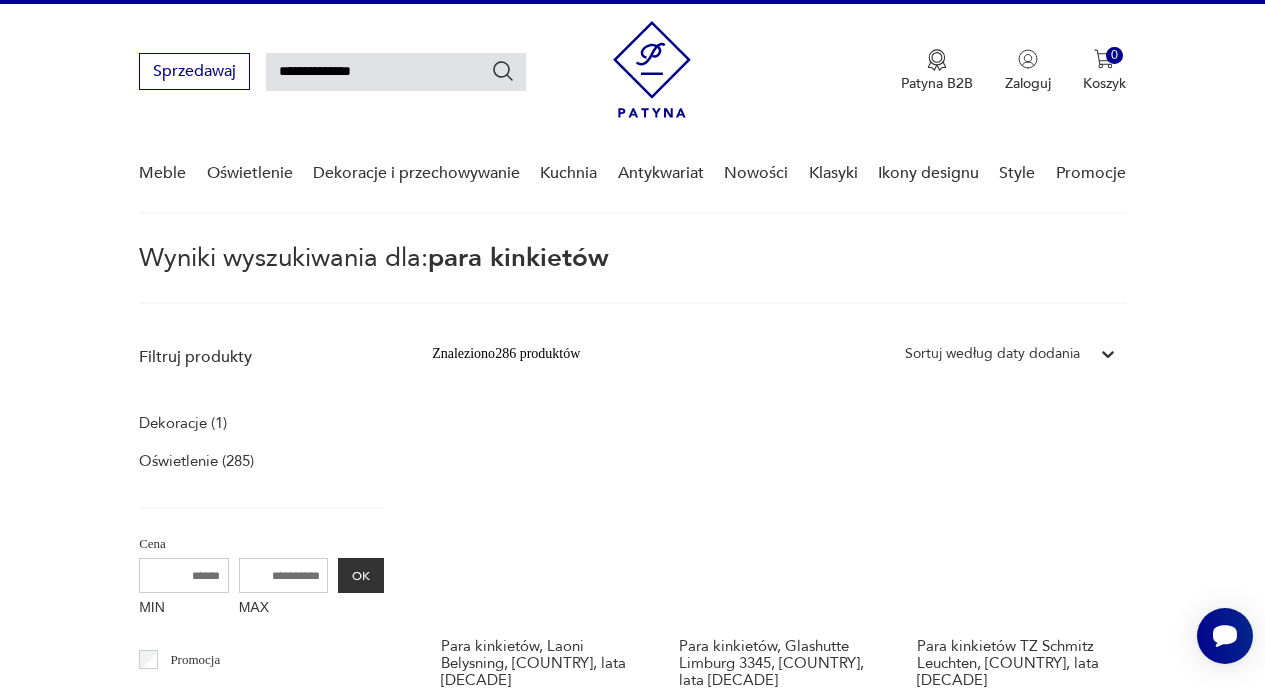 scroll, scrollTop: 0, scrollLeft: 0, axis: both 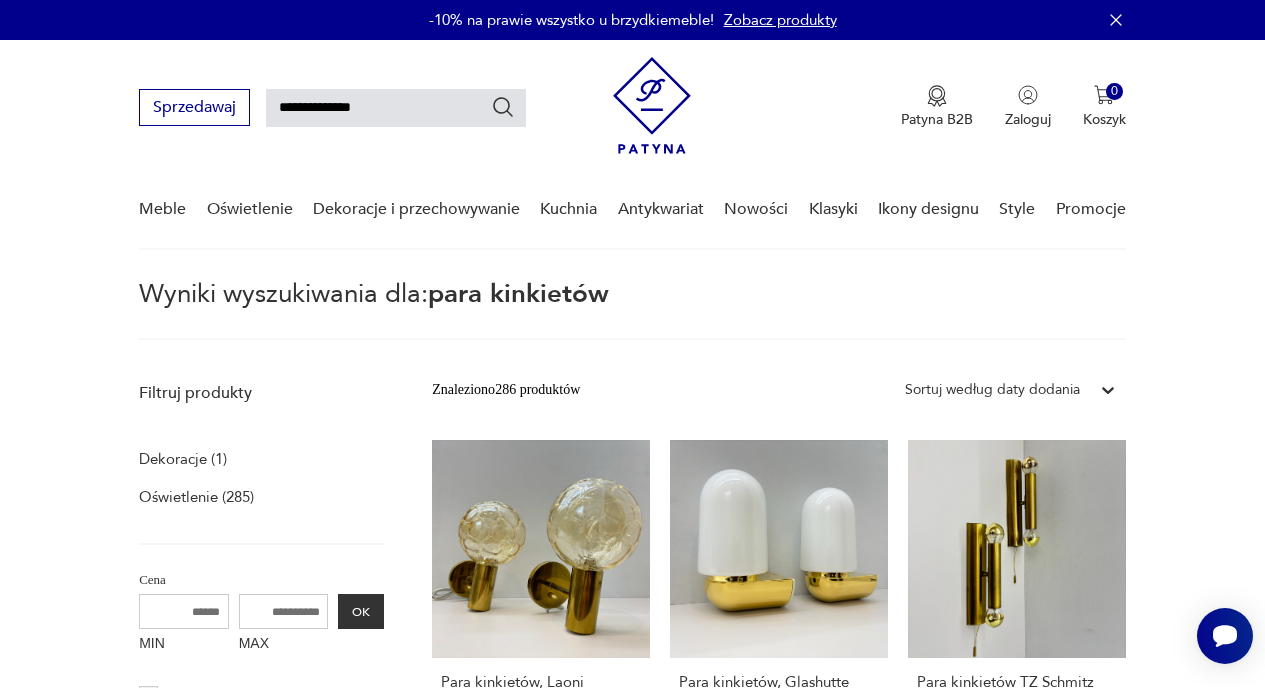 click on "Sortuj według daty dodania" at bounding box center [992, 390] 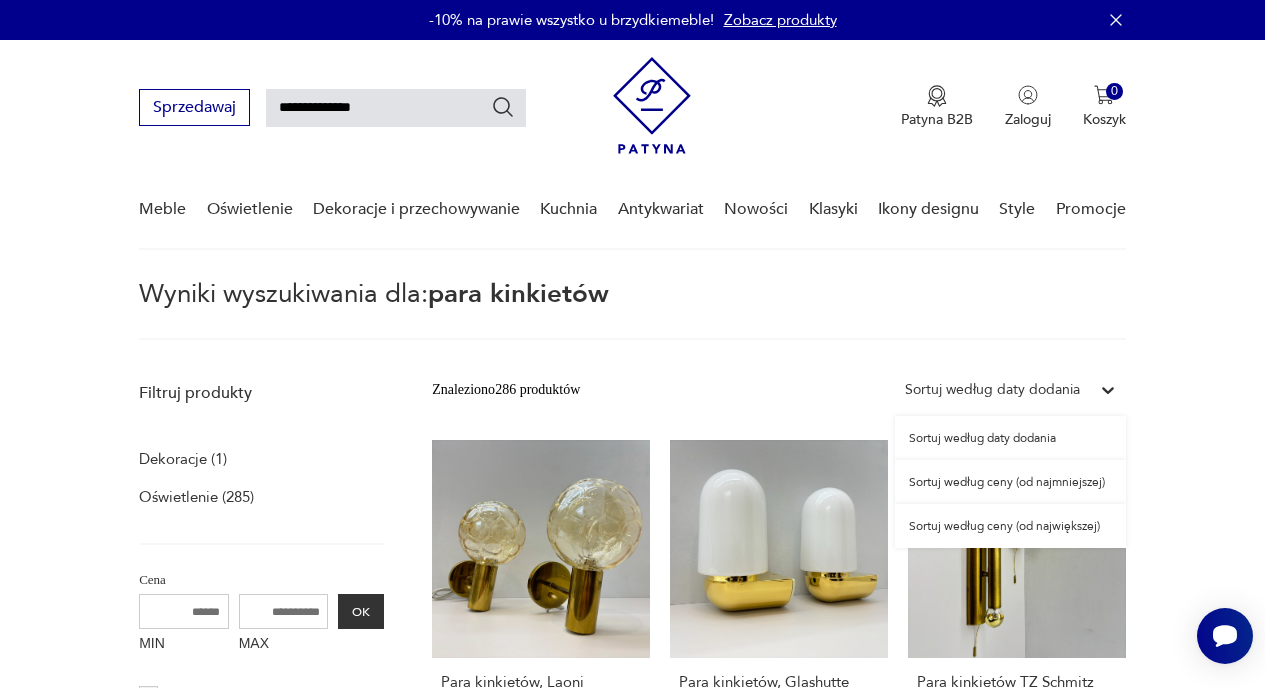 click at bounding box center (1108, 390) 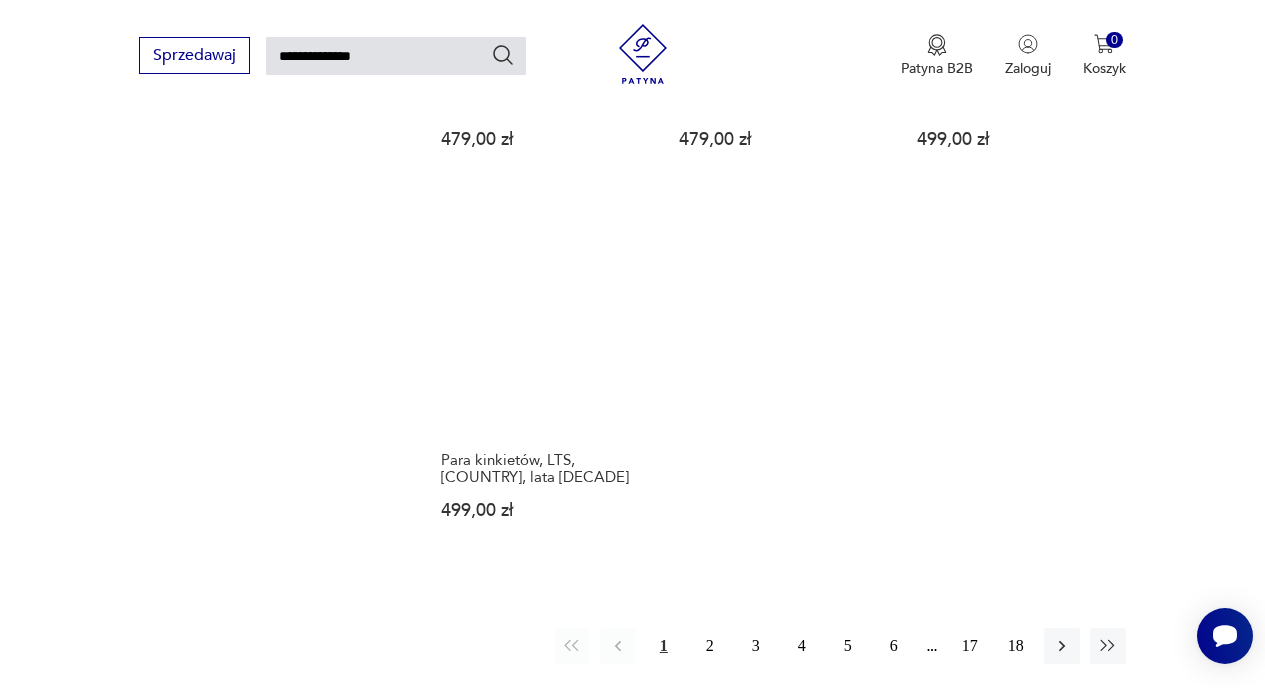 scroll, scrollTop: 2292, scrollLeft: 0, axis: vertical 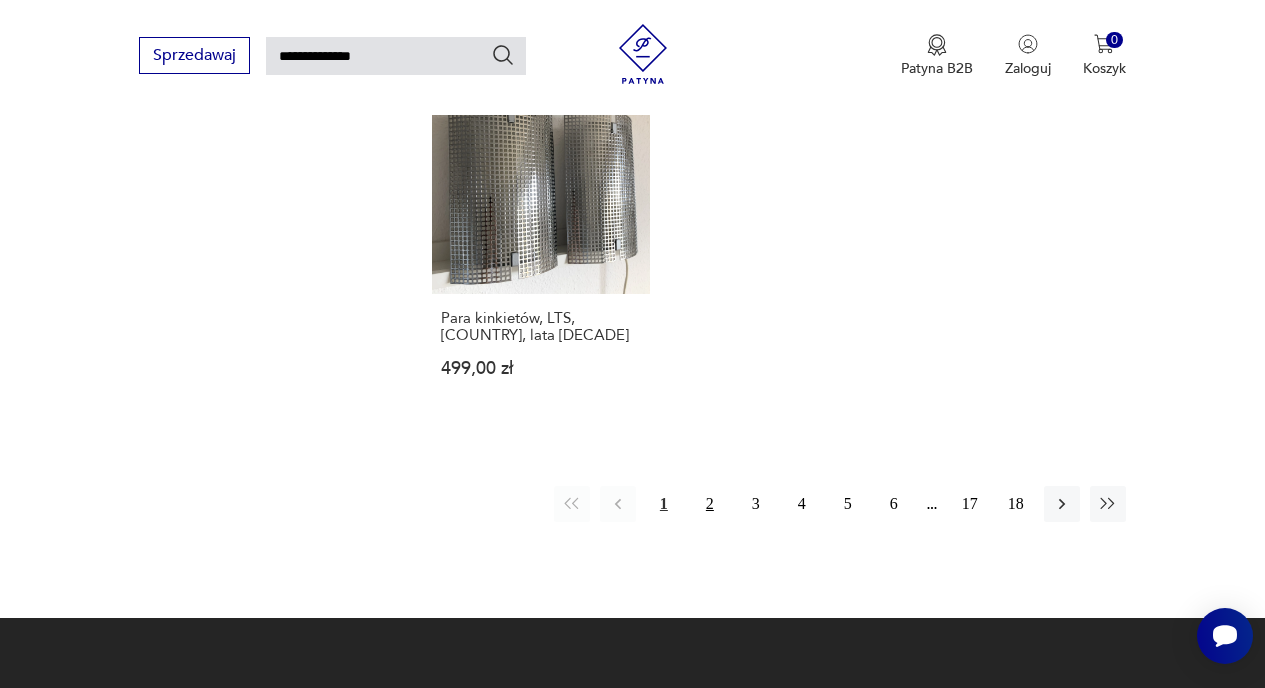 click on "2" at bounding box center (710, 504) 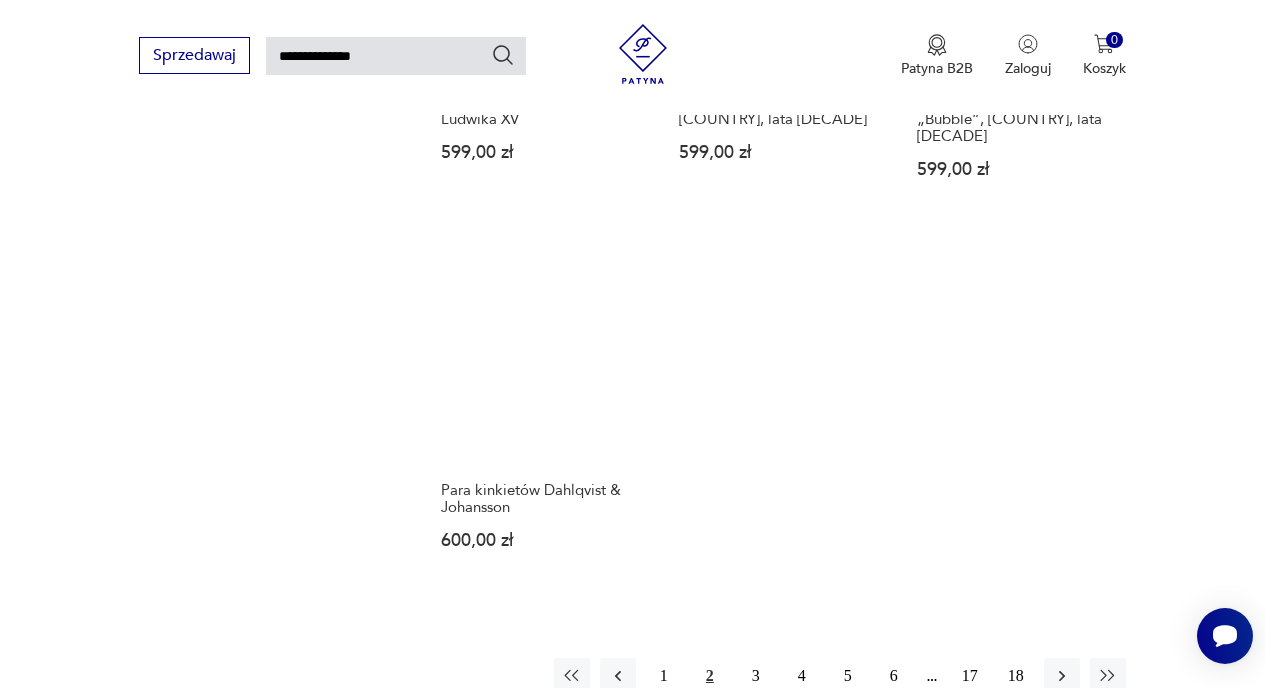 scroll, scrollTop: 2149, scrollLeft: 0, axis: vertical 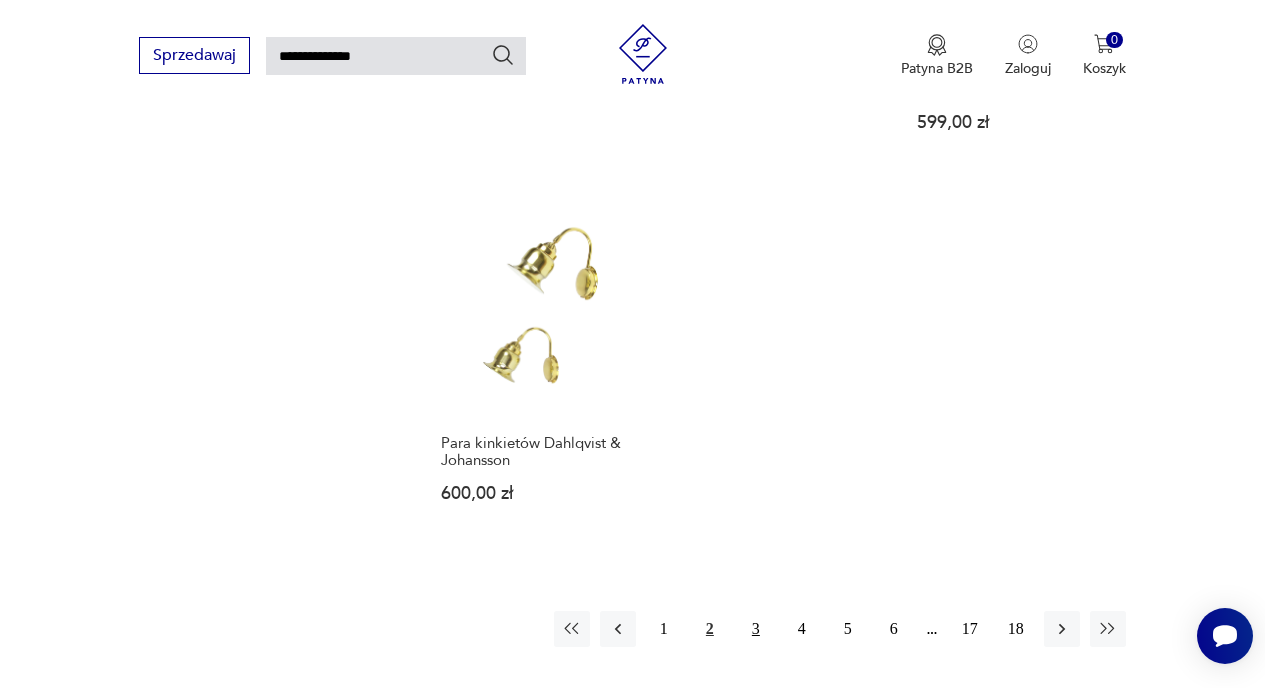 click on "3" at bounding box center [756, 629] 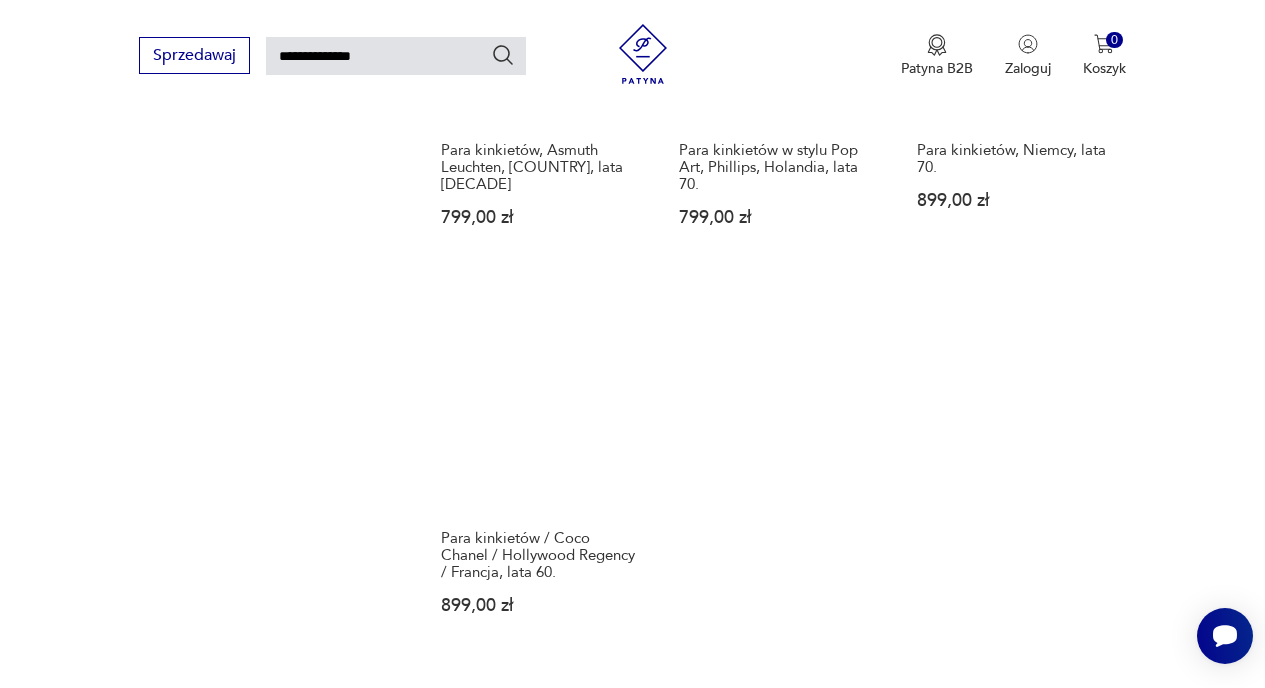 scroll, scrollTop: 2348, scrollLeft: 0, axis: vertical 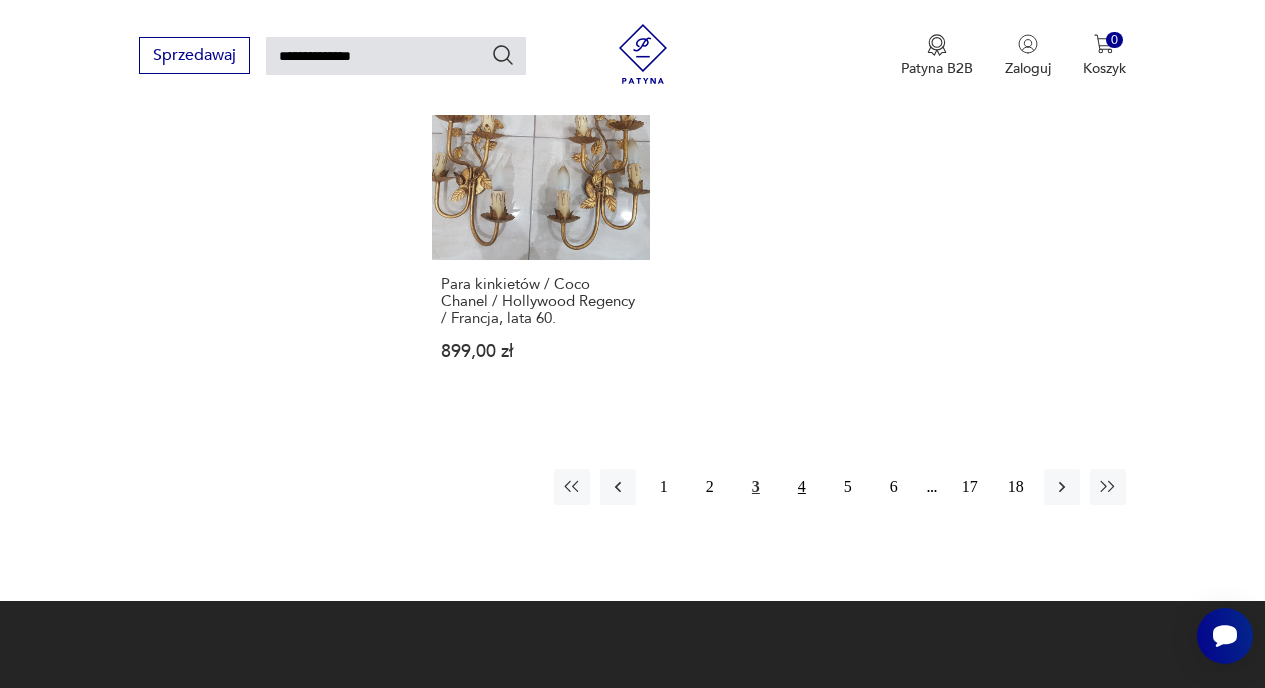 click on "4" at bounding box center [802, 487] 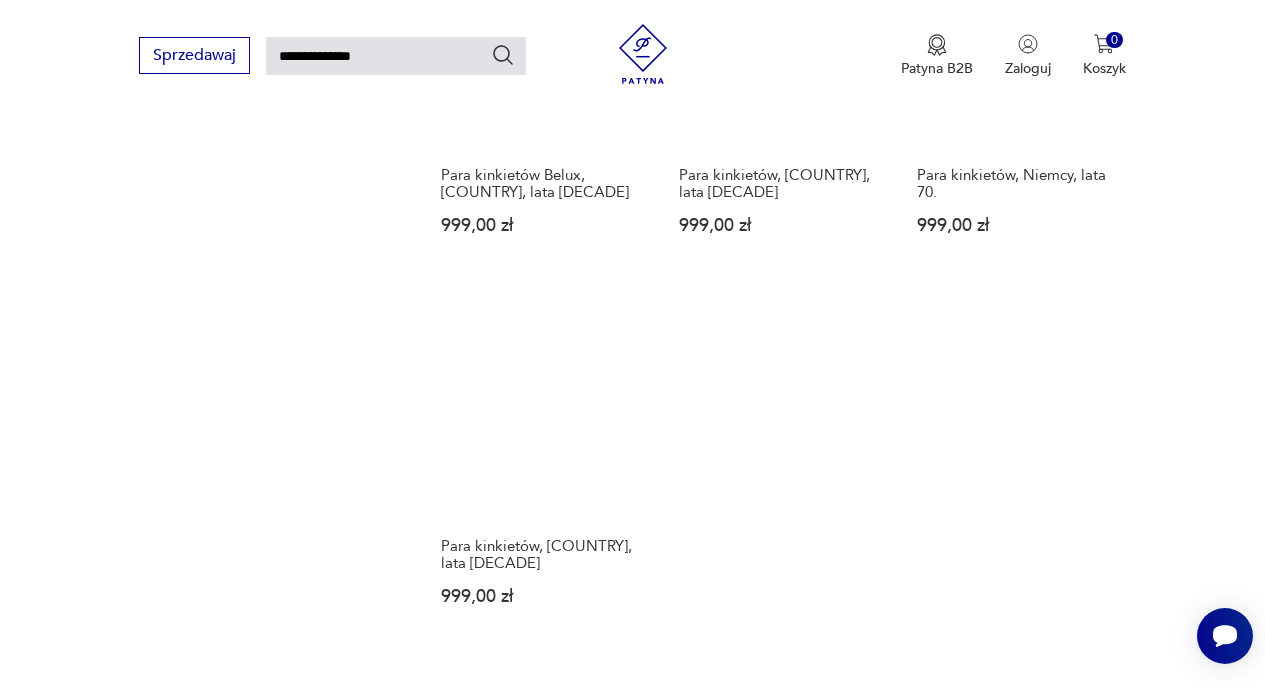 scroll, scrollTop: 2297, scrollLeft: 0, axis: vertical 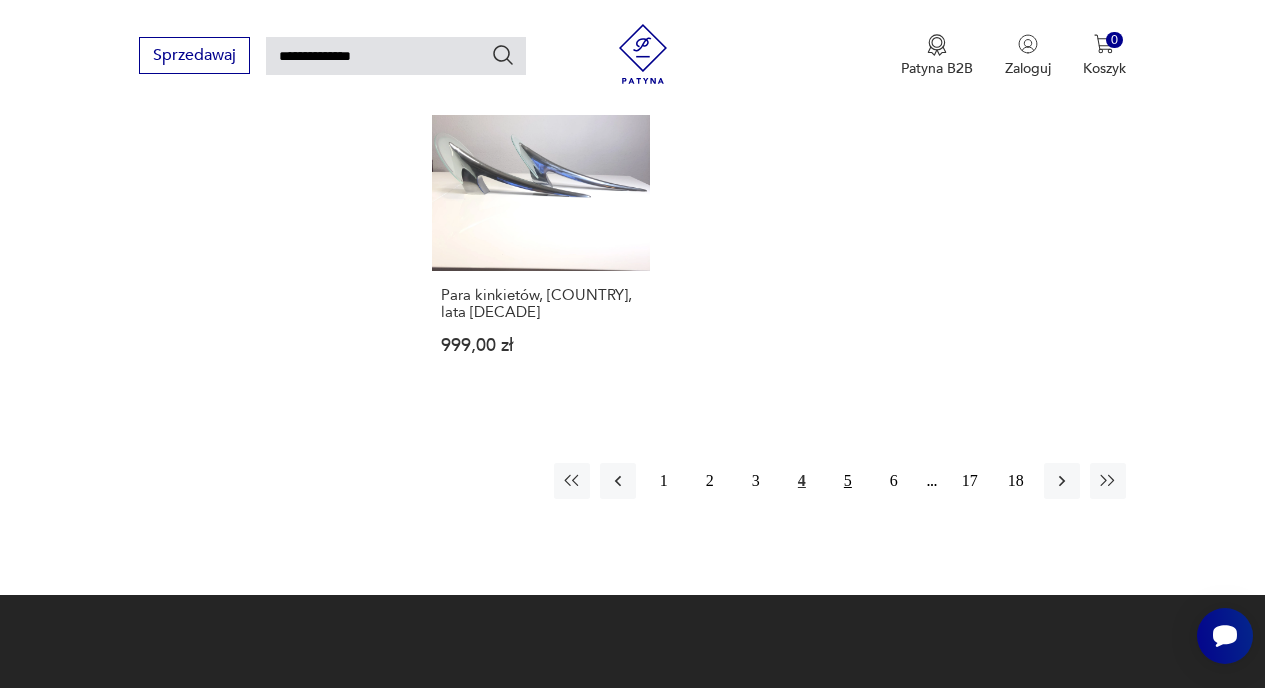 click on "5" at bounding box center [848, 481] 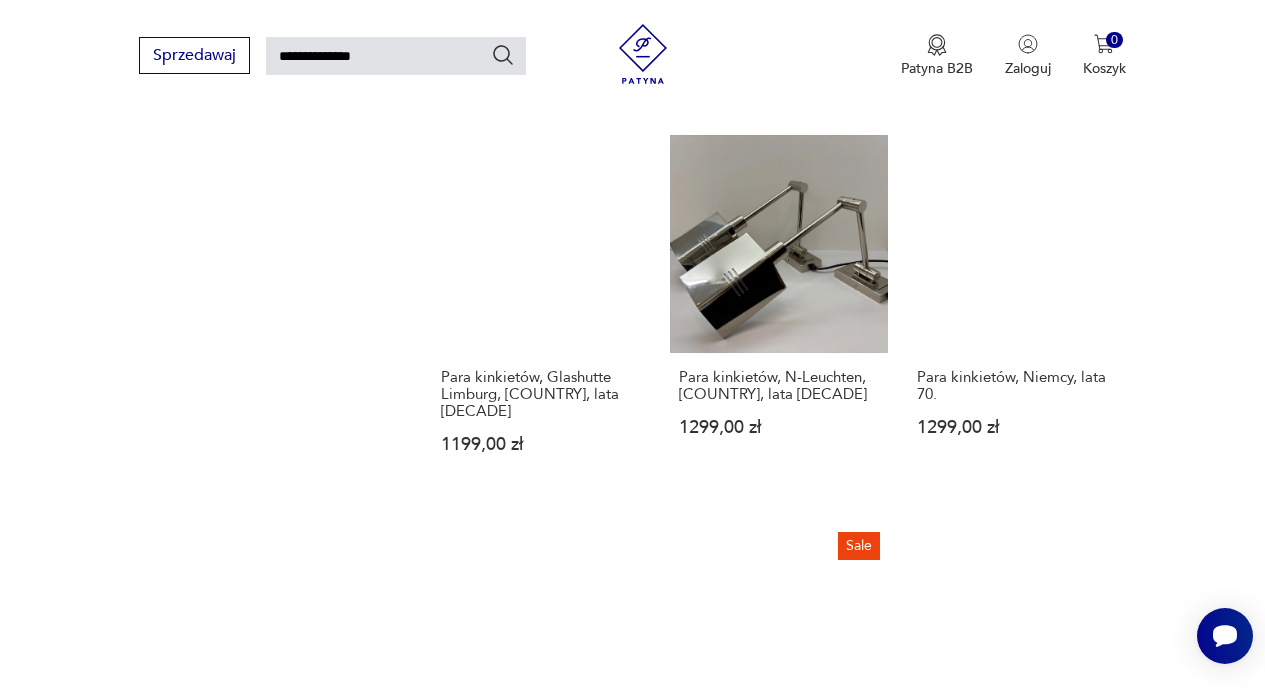 scroll, scrollTop: 1602, scrollLeft: 0, axis: vertical 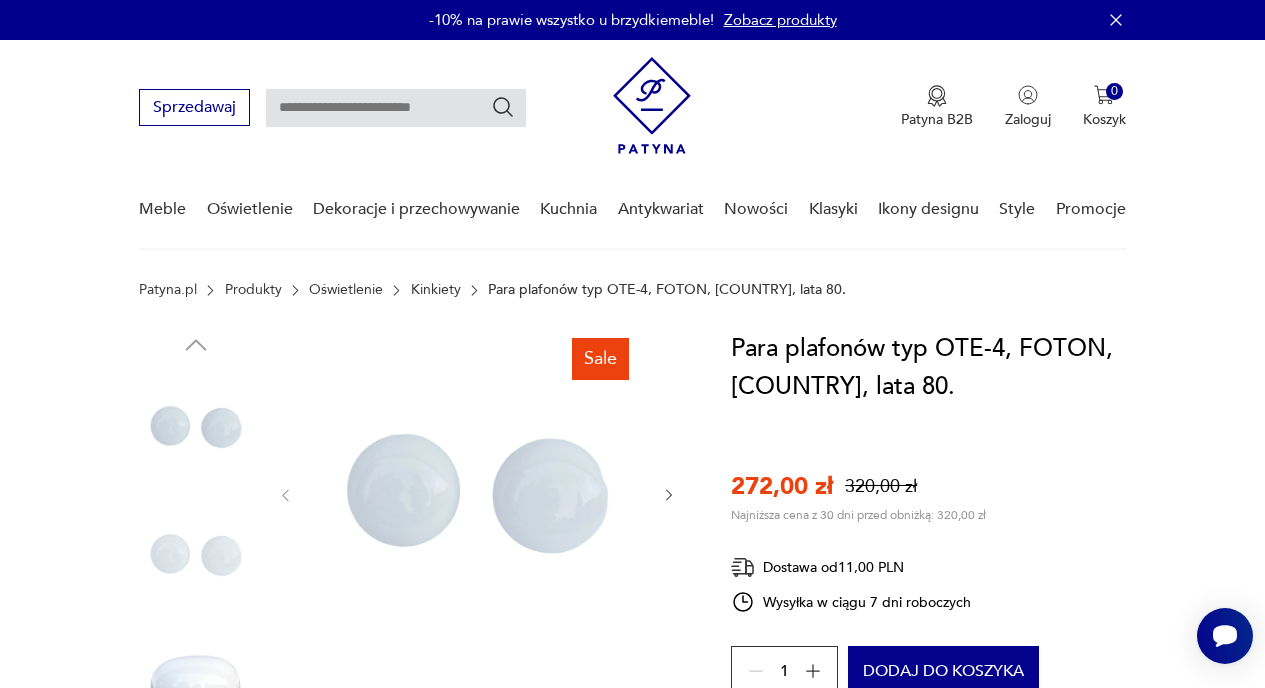 click at bounding box center [669, 495] 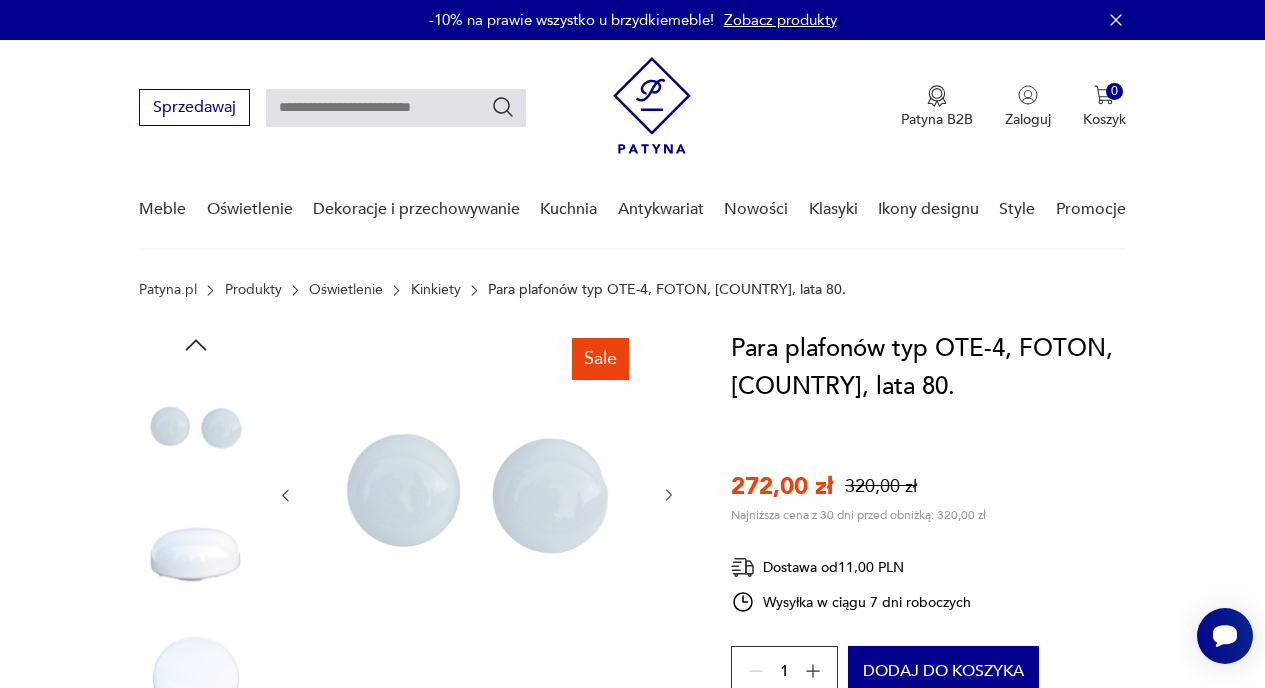click at bounding box center [669, 495] 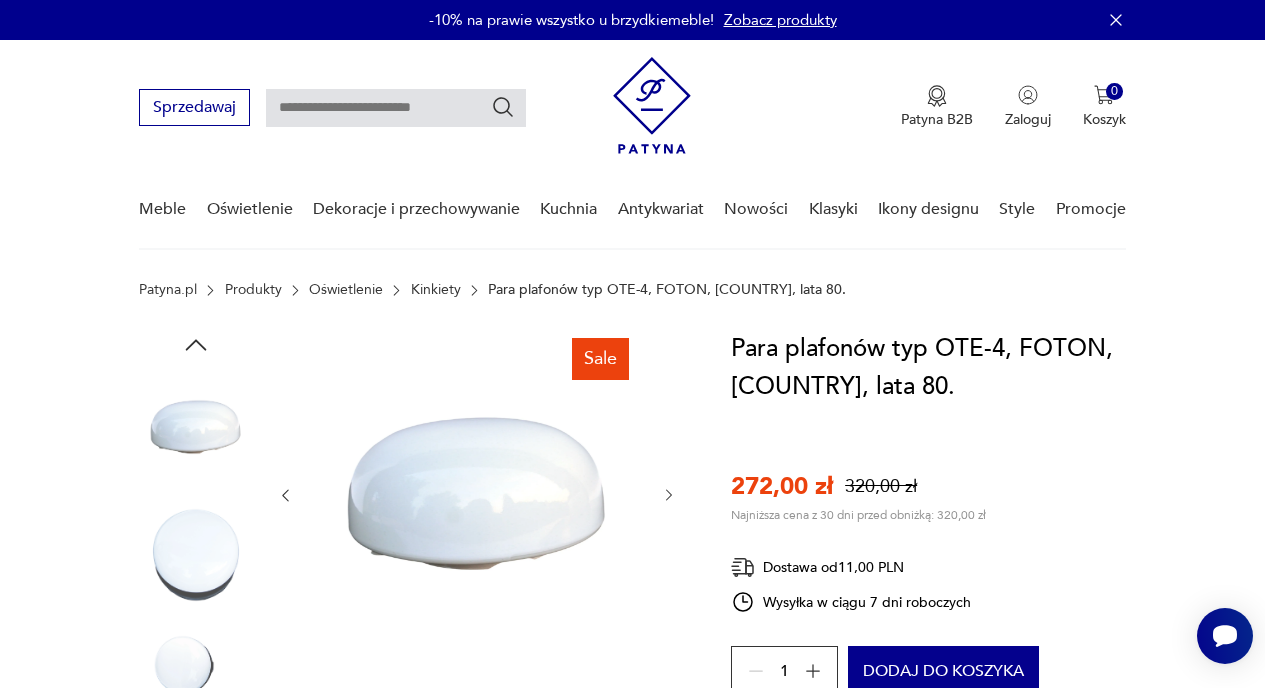 click at bounding box center [669, 495] 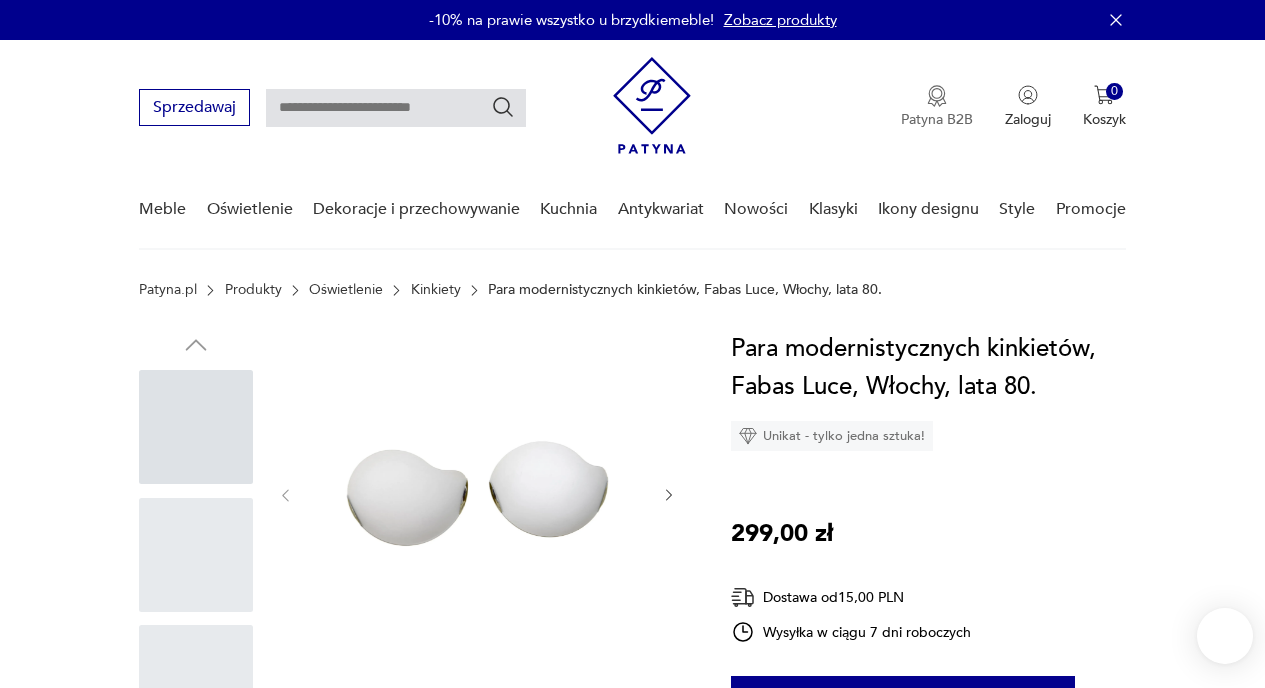 scroll, scrollTop: 0, scrollLeft: 0, axis: both 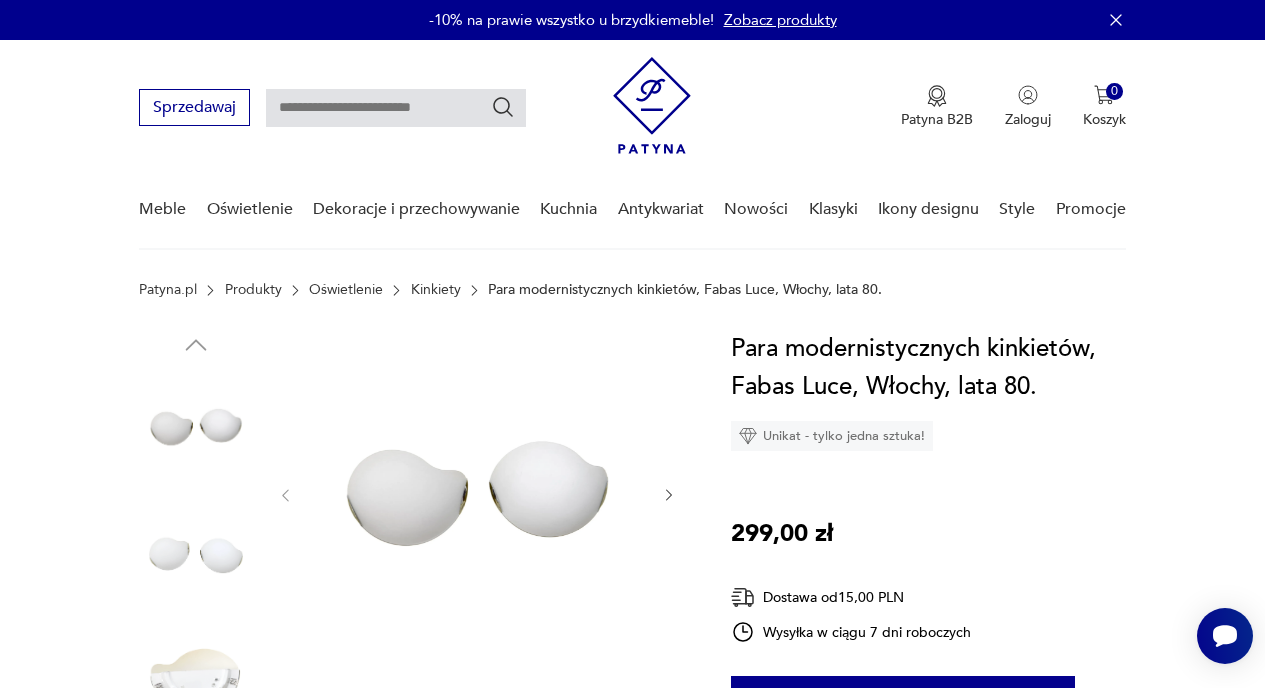 click at bounding box center (669, 495) 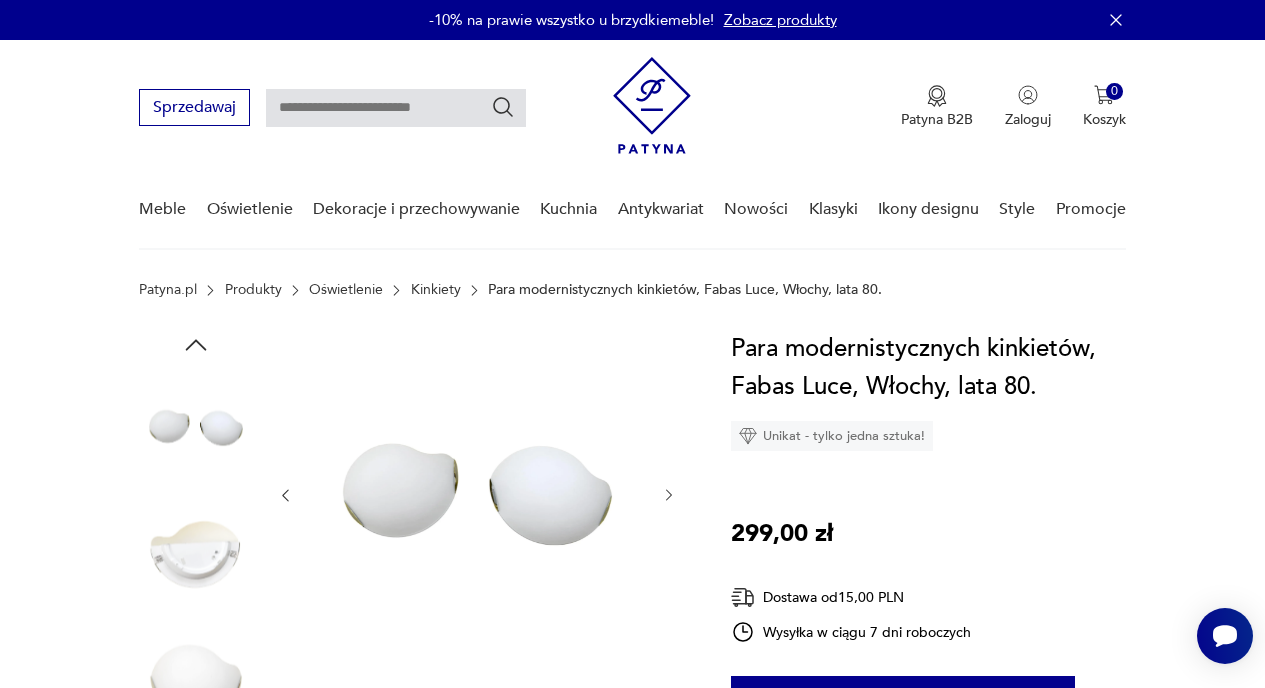 click at bounding box center (669, 495) 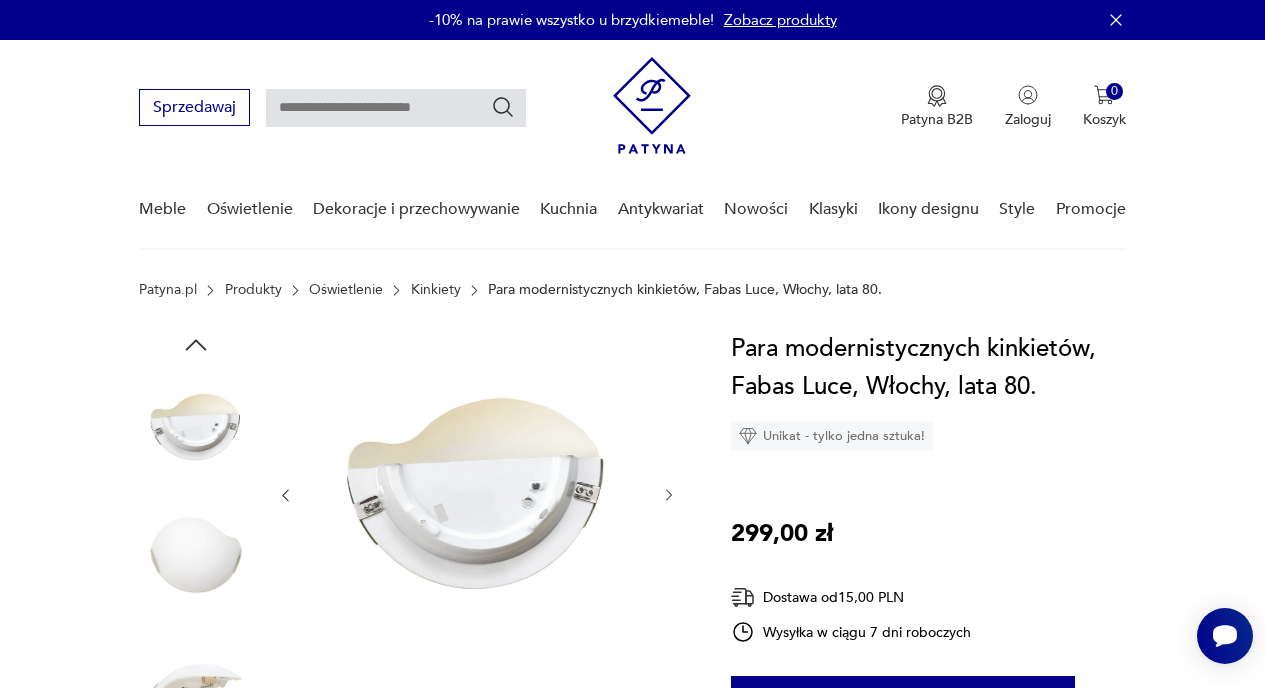 click at bounding box center (669, 495) 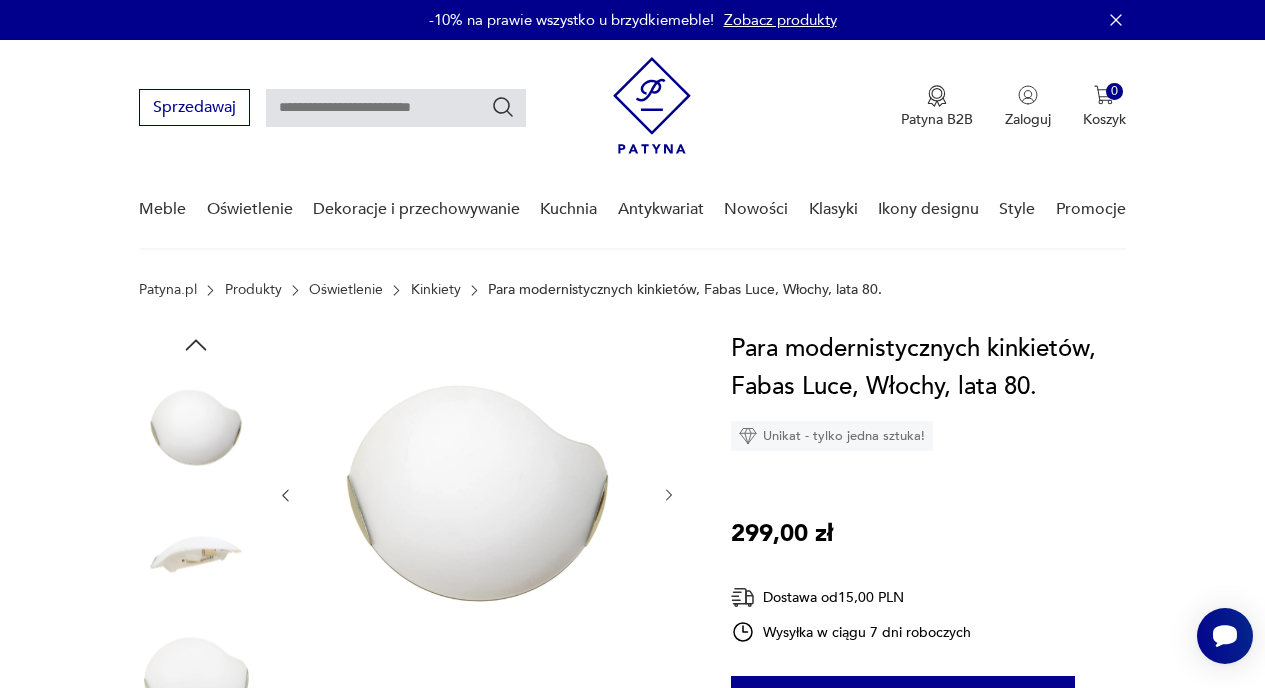 click at bounding box center (669, 495) 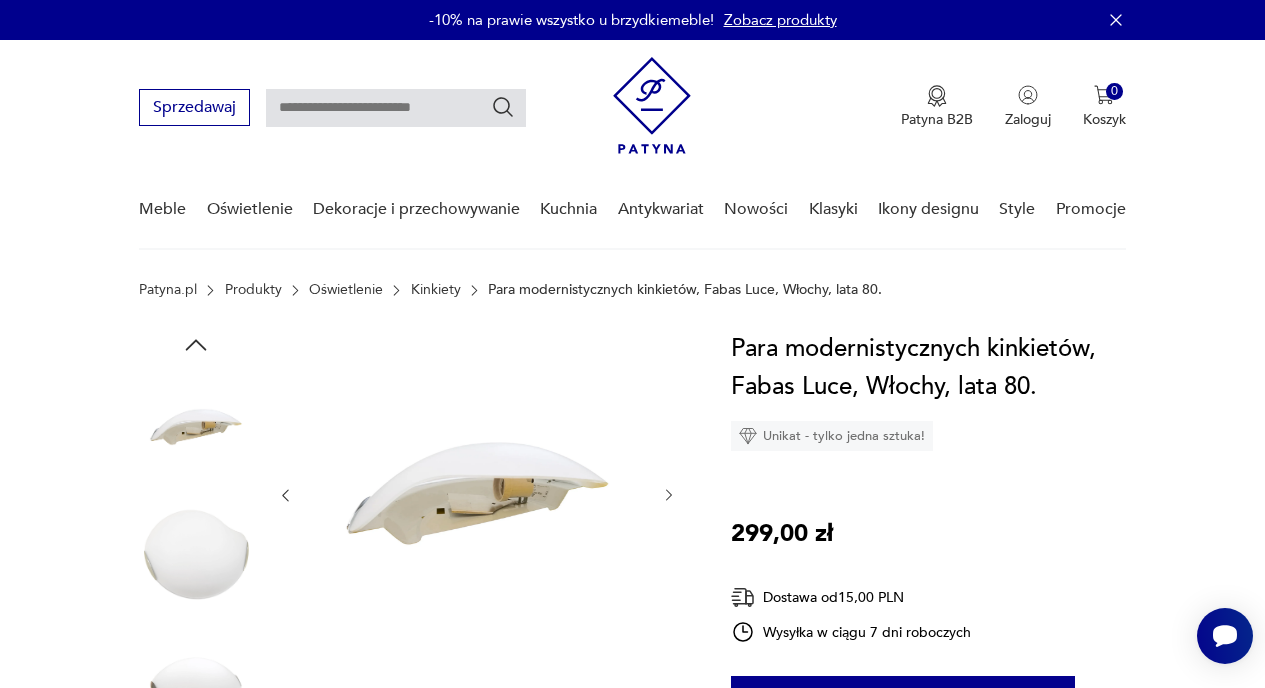 click at bounding box center (669, 495) 